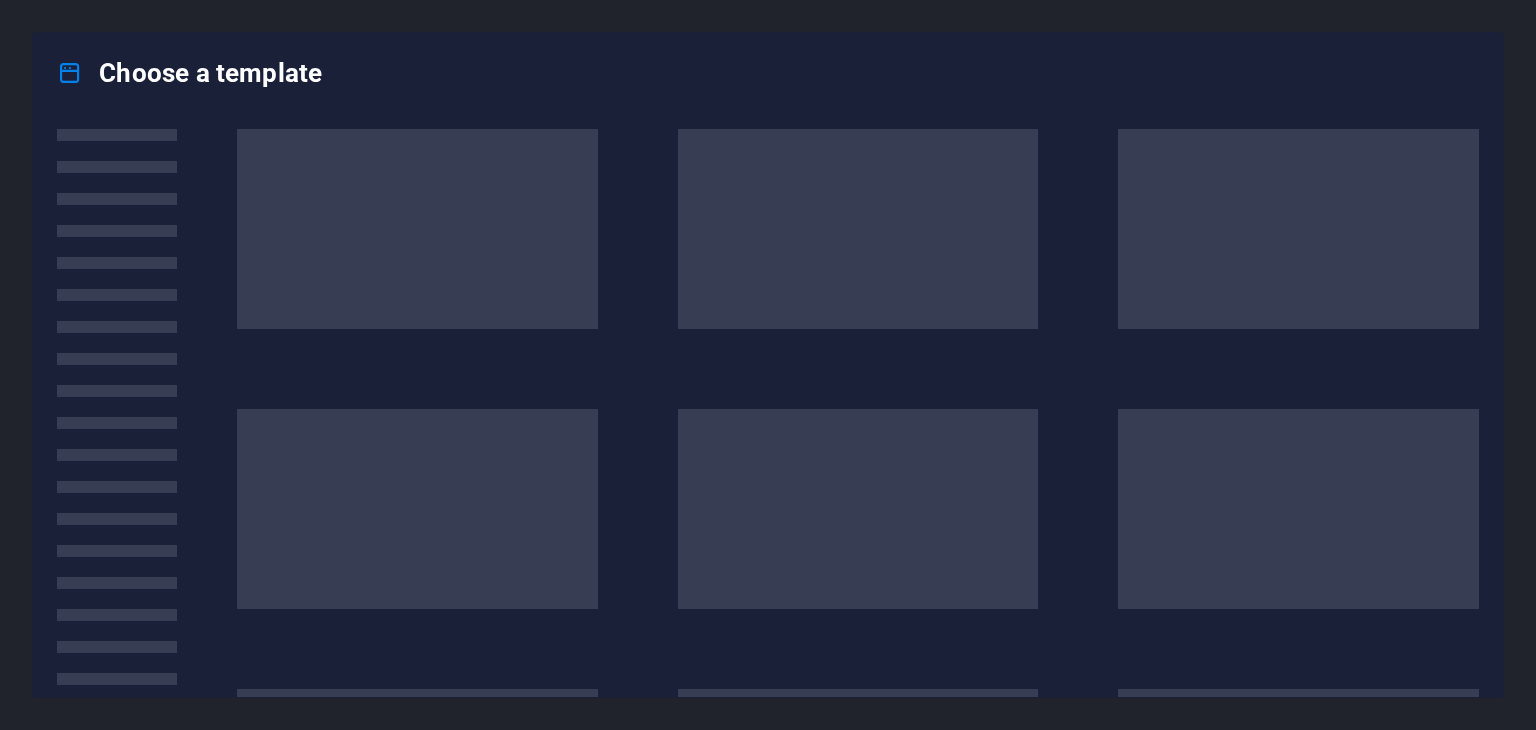 scroll, scrollTop: 0, scrollLeft: 0, axis: both 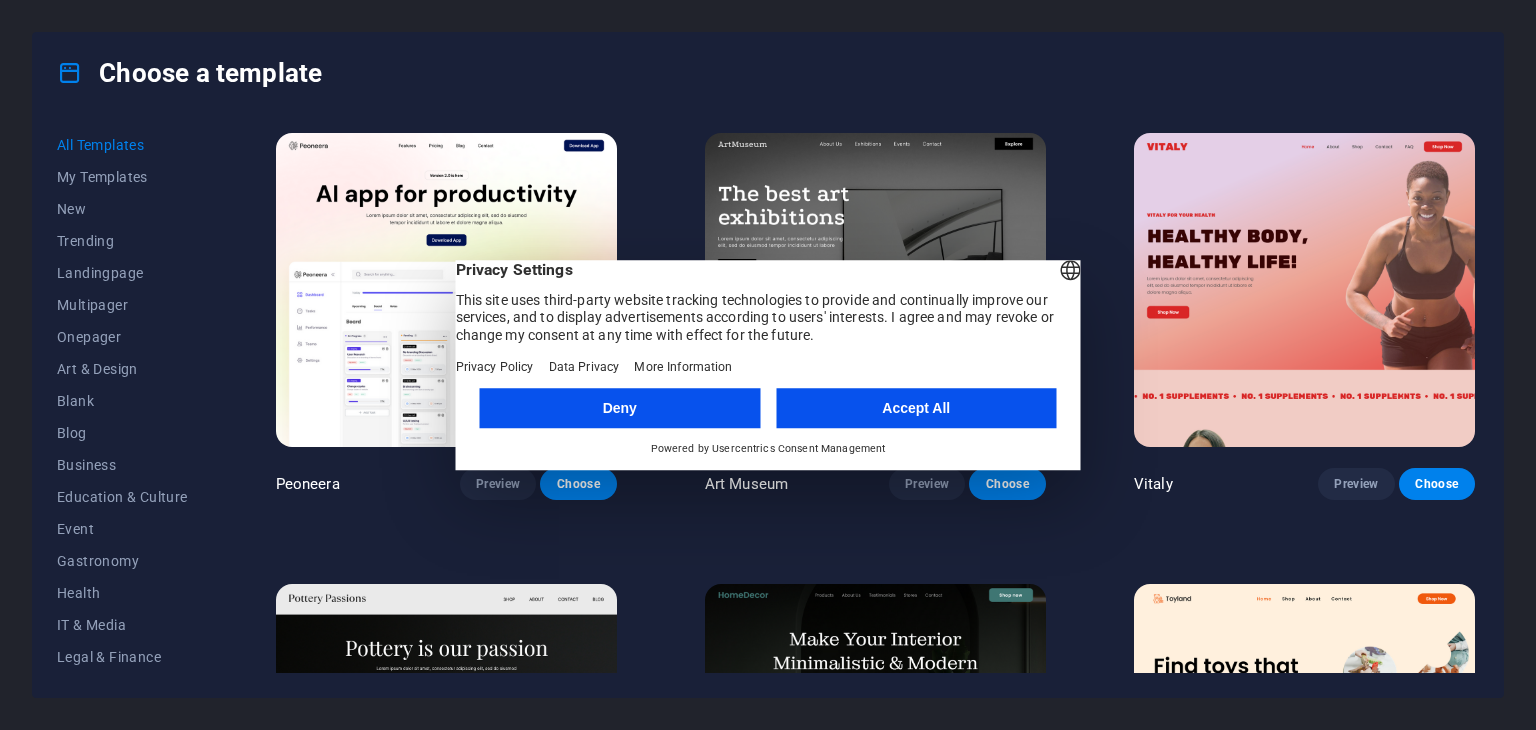 click on "Accept All" at bounding box center [916, 408] 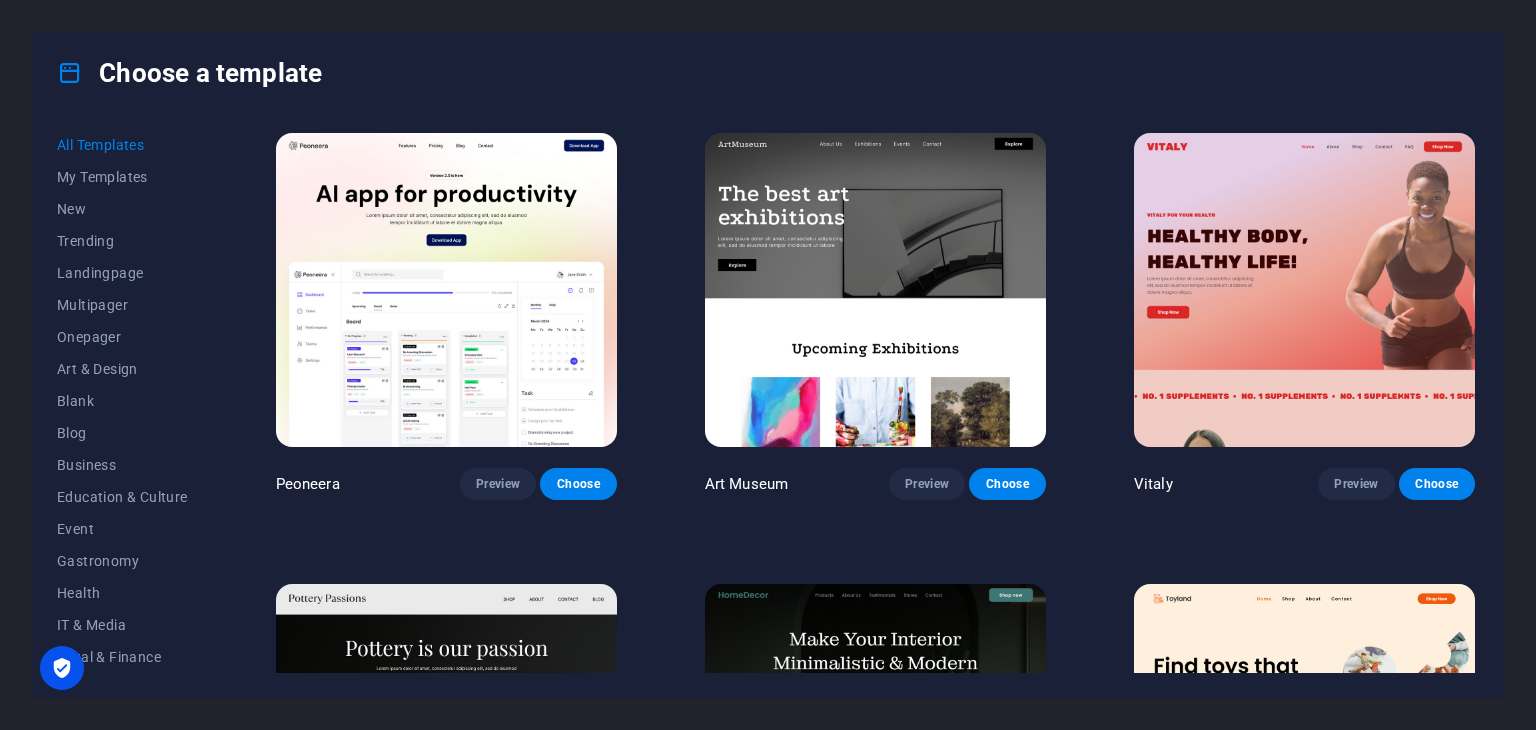 scroll, scrollTop: 100, scrollLeft: 0, axis: vertical 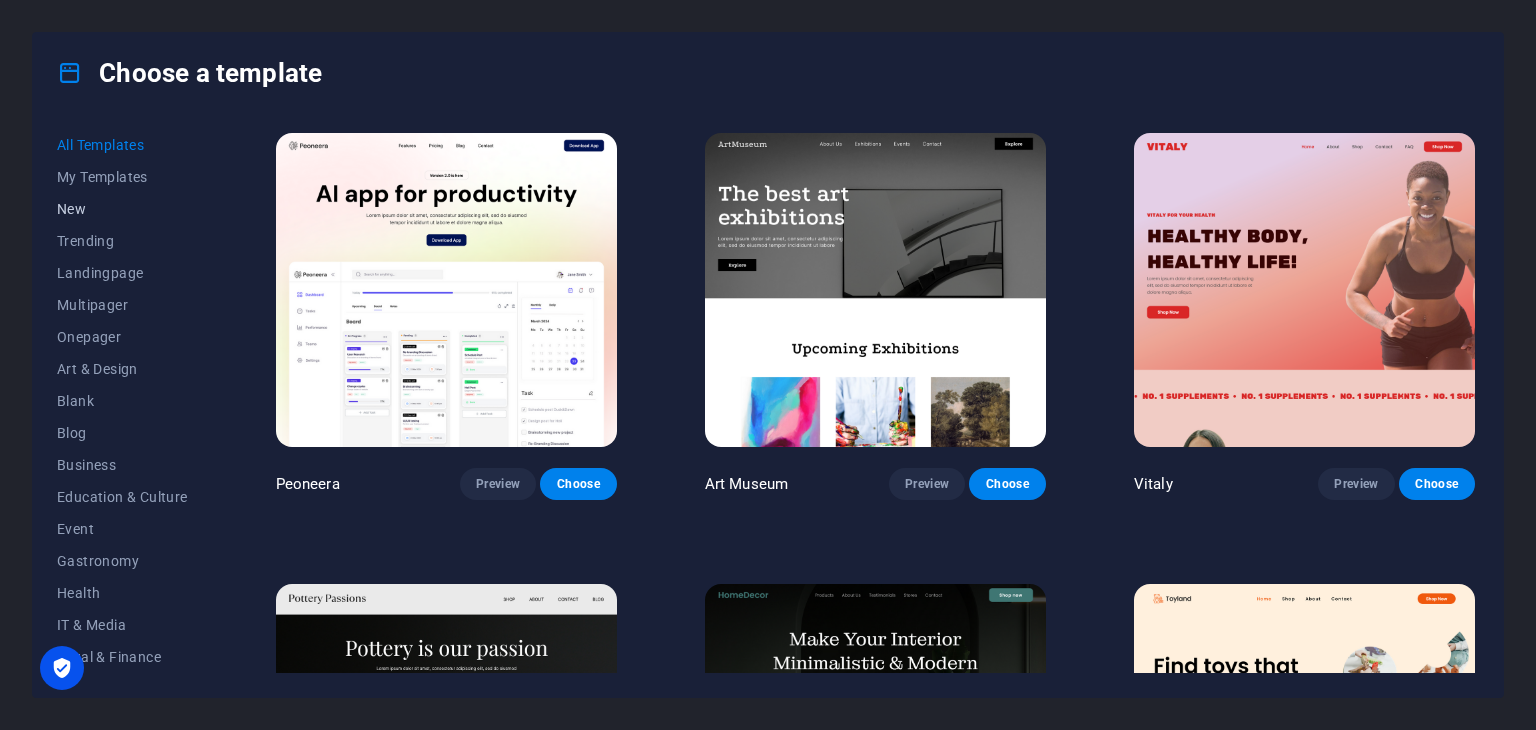 click on "New" at bounding box center [122, 209] 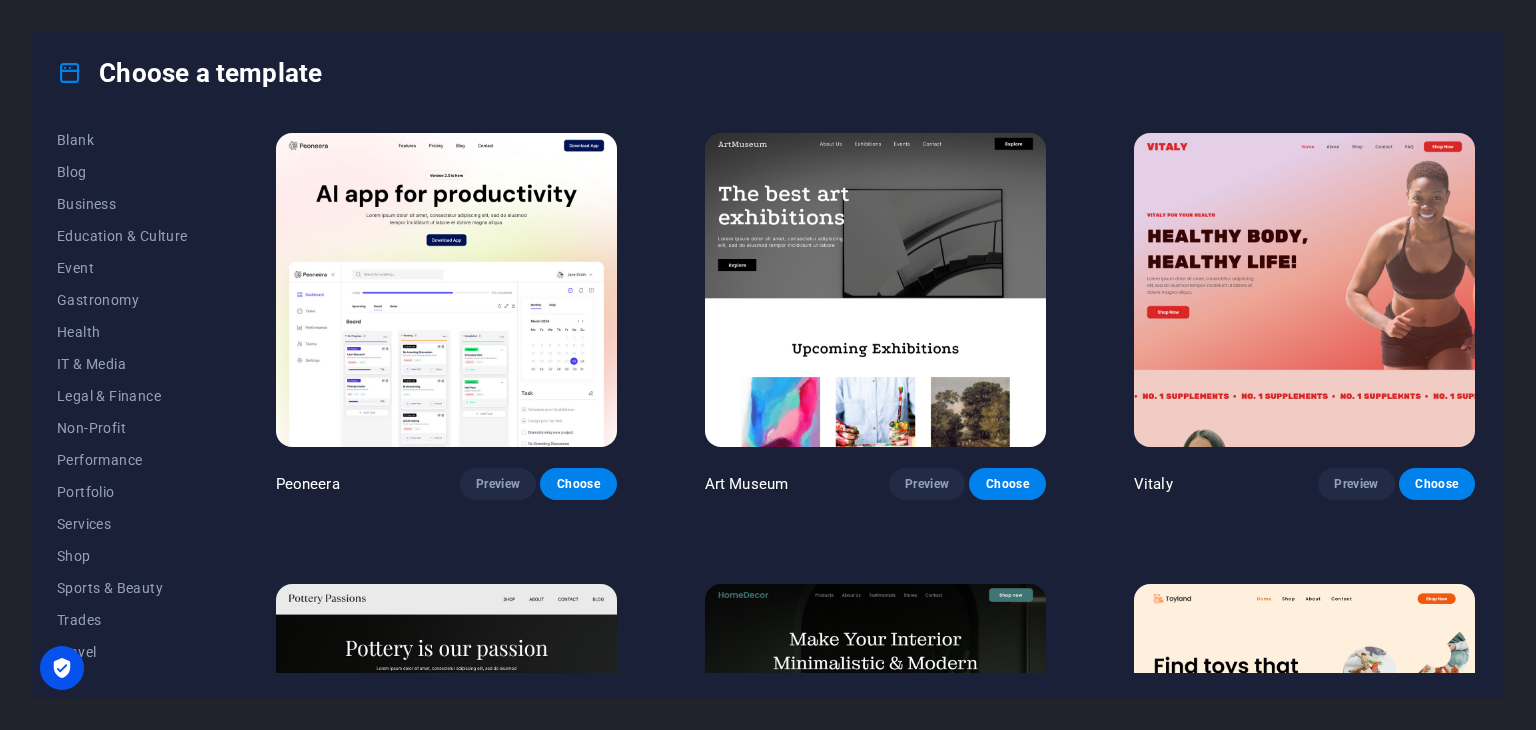 scroll, scrollTop: 288, scrollLeft: 0, axis: vertical 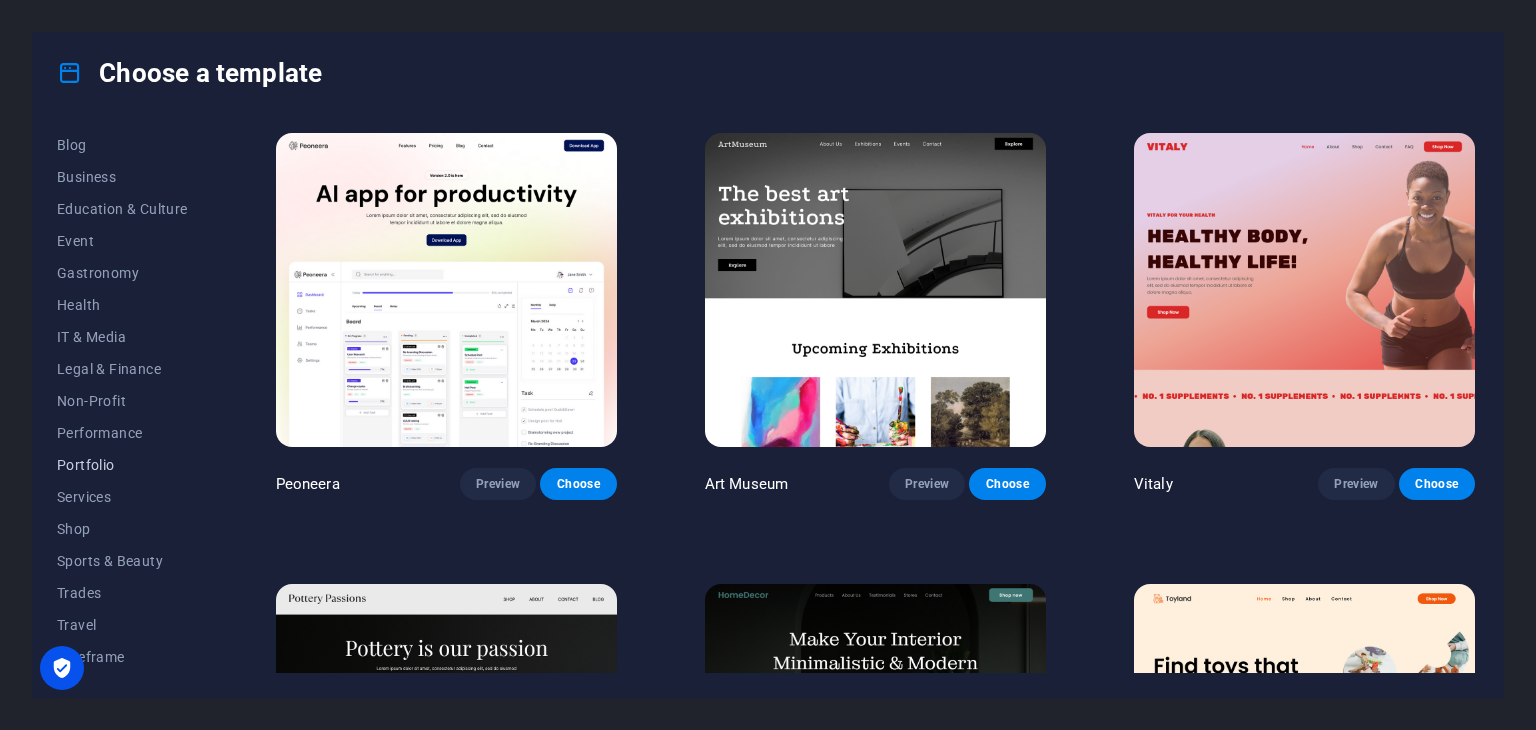 click on "Portfolio" at bounding box center [122, 465] 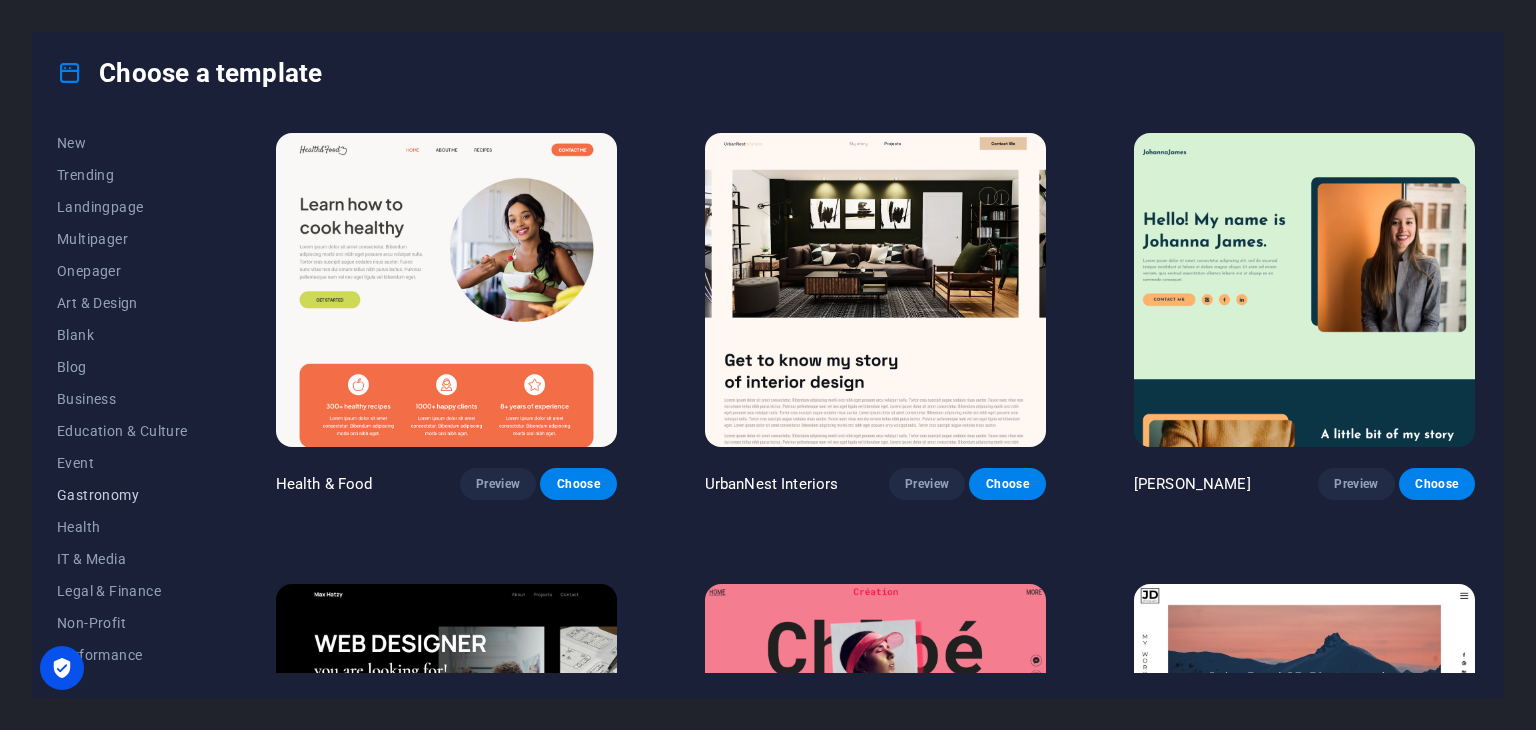 scroll, scrollTop: 100, scrollLeft: 0, axis: vertical 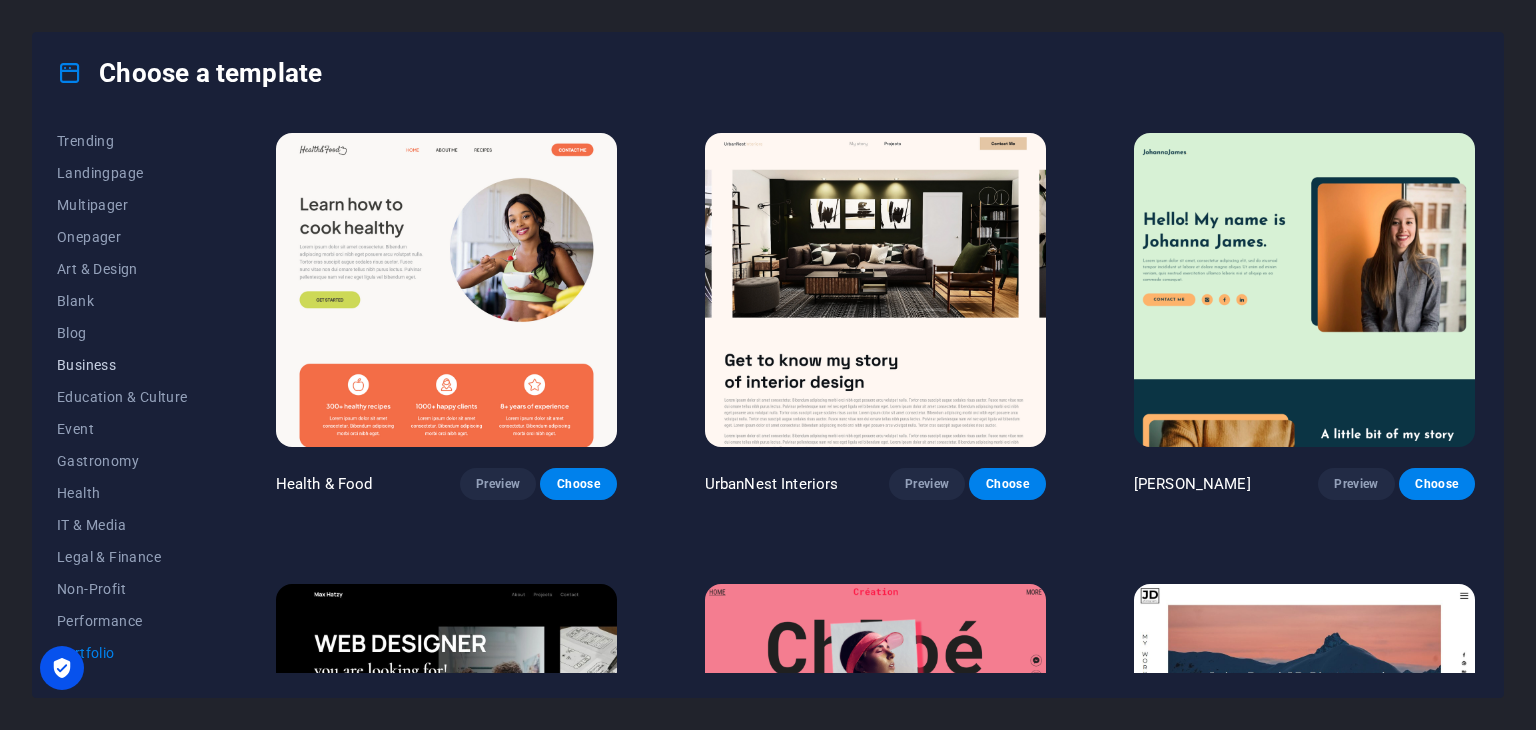 click on "Business" at bounding box center [122, 365] 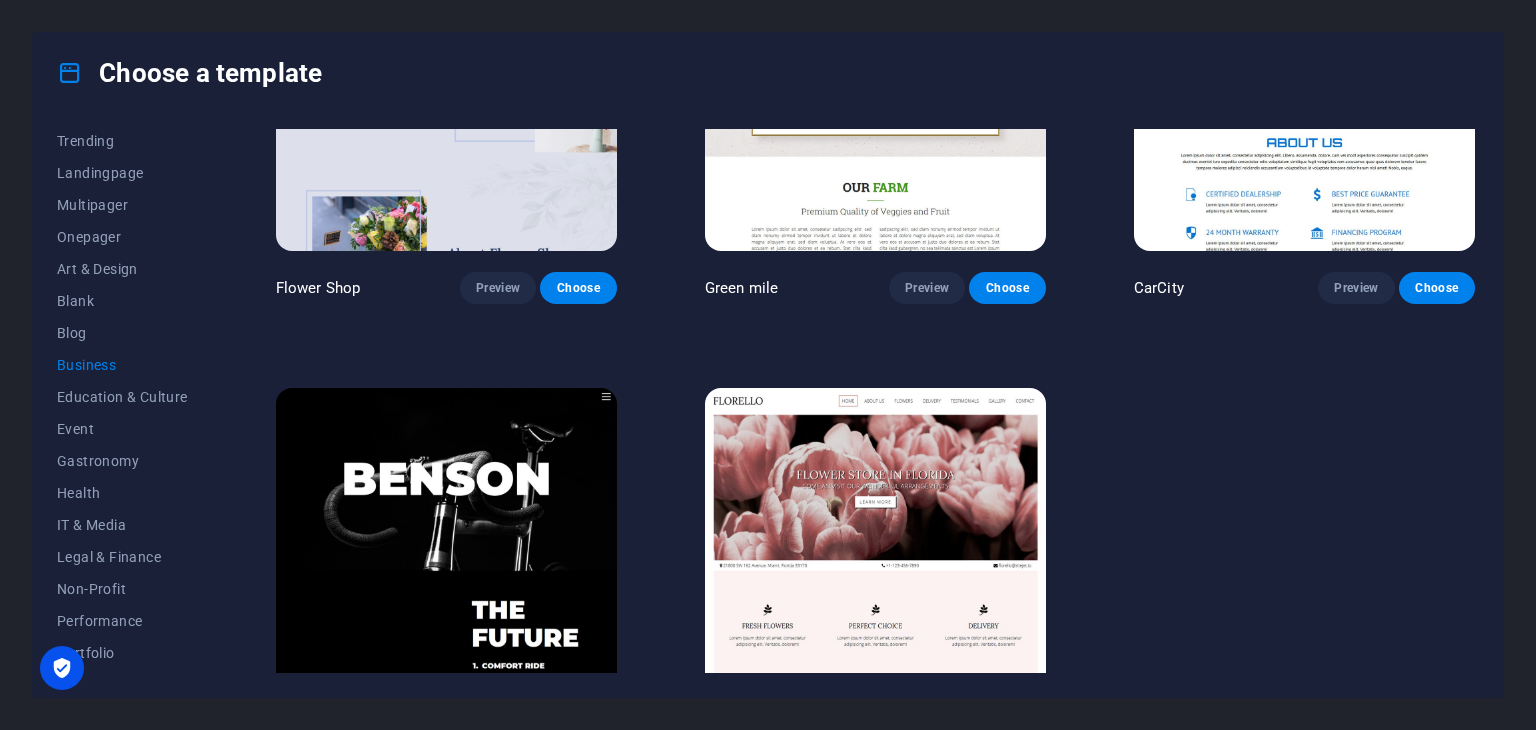scroll, scrollTop: 724, scrollLeft: 0, axis: vertical 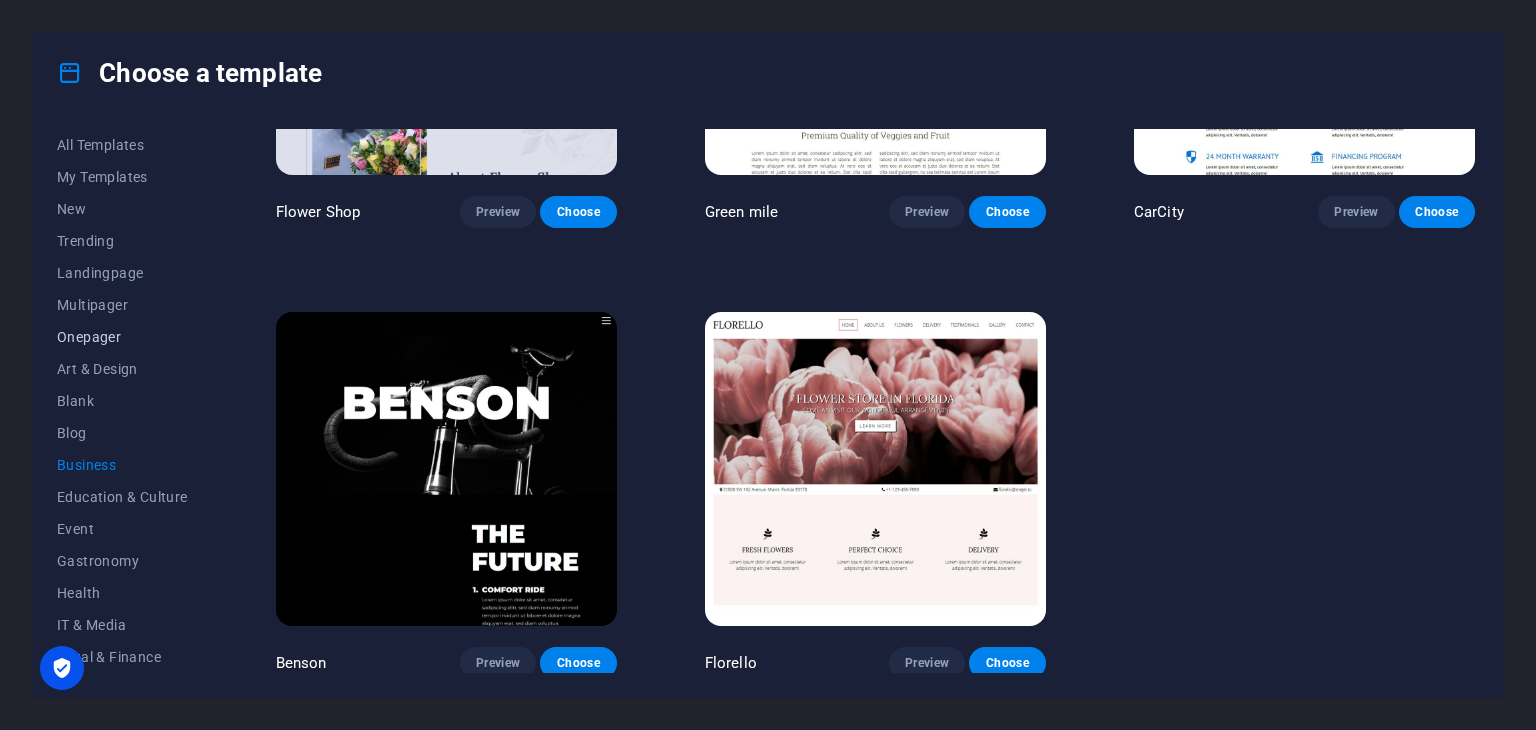 click on "Onepager" at bounding box center (122, 337) 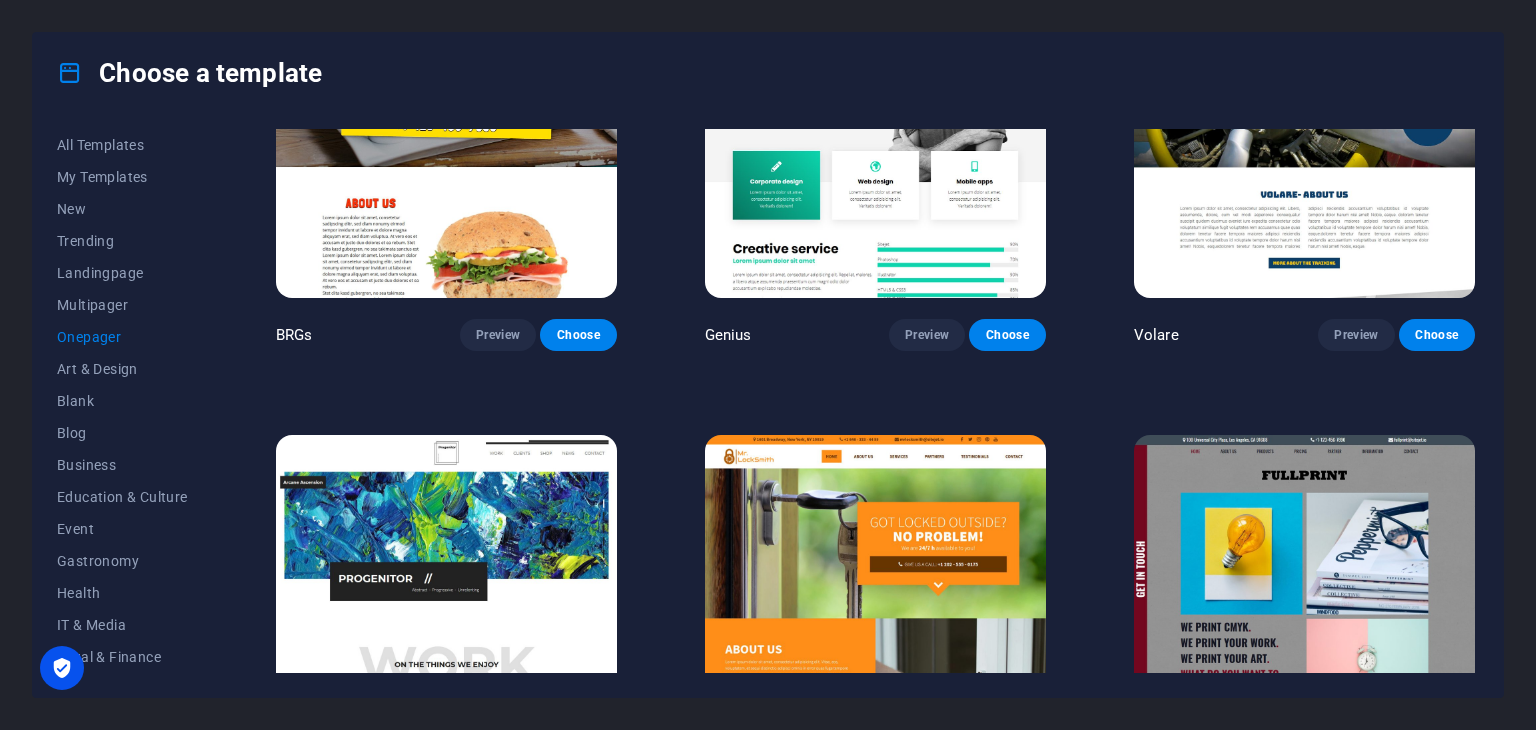 scroll, scrollTop: 5316, scrollLeft: 0, axis: vertical 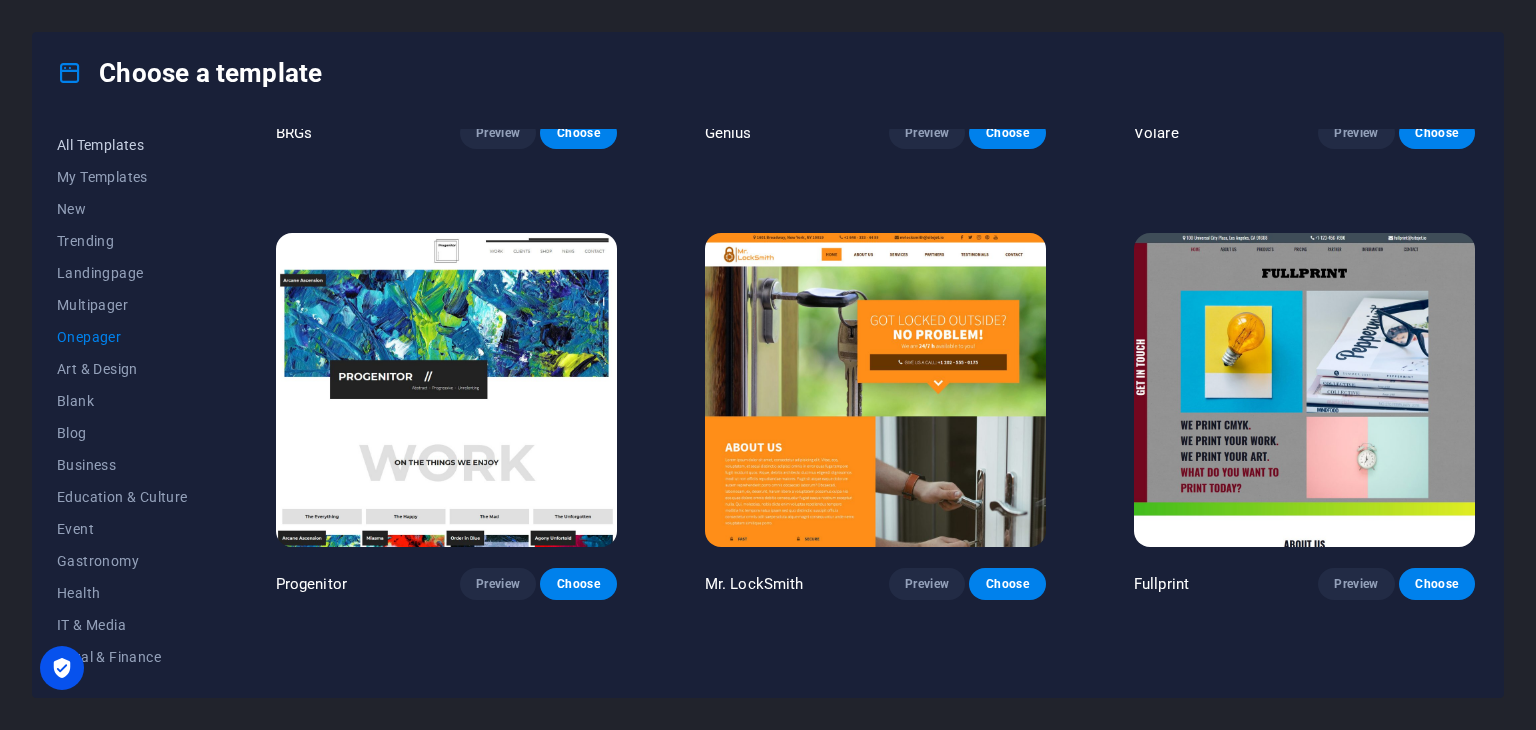 click on "All Templates" at bounding box center (122, 145) 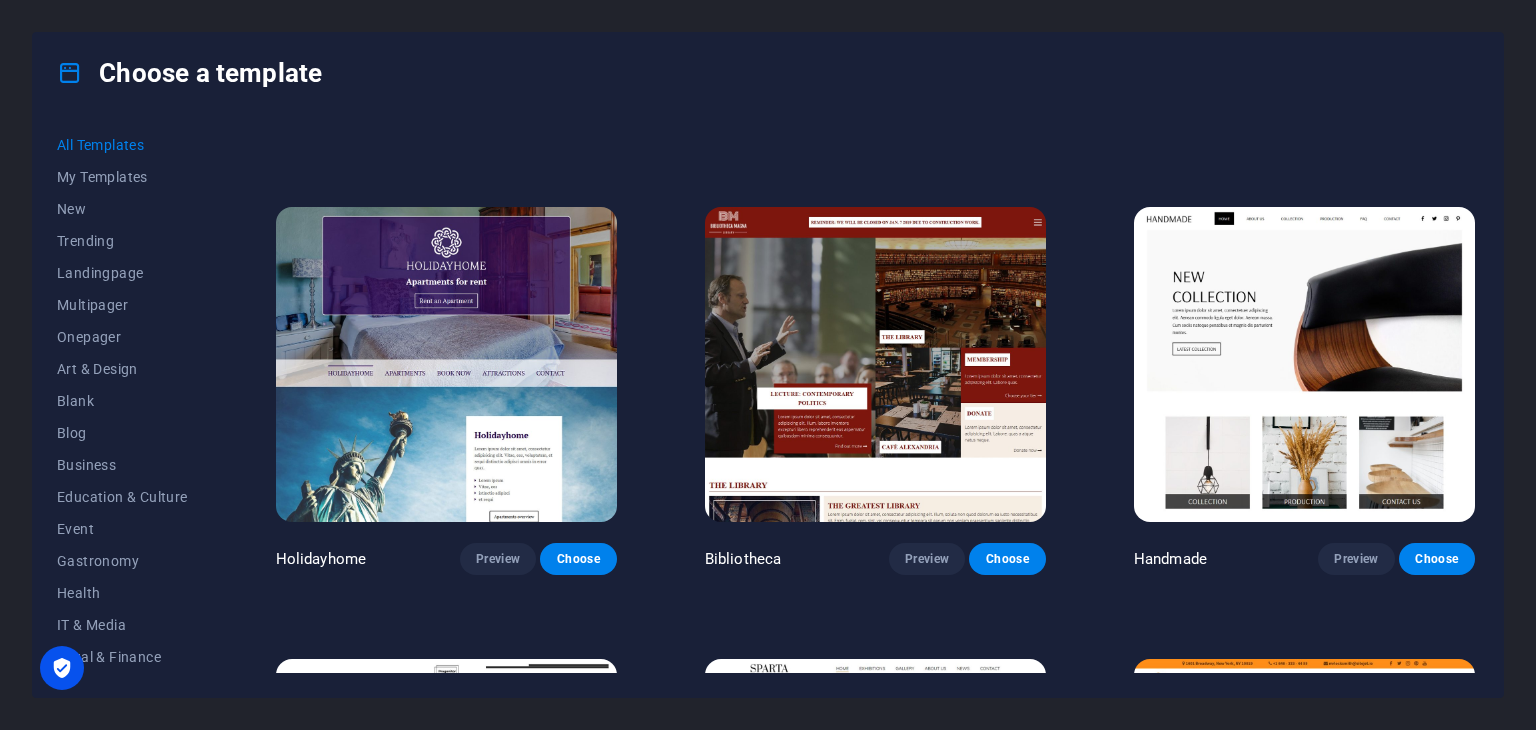 scroll, scrollTop: 12555, scrollLeft: 0, axis: vertical 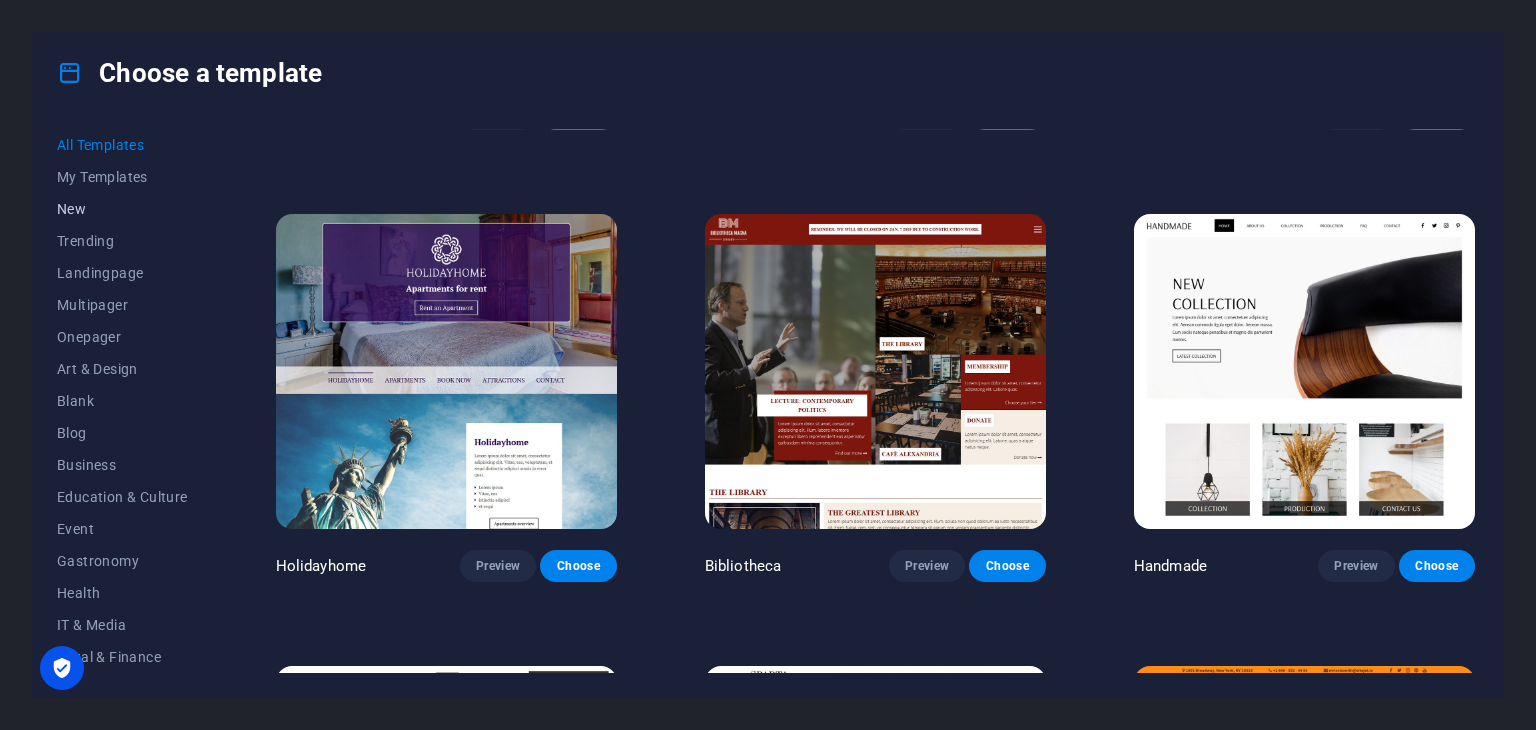click on "New" at bounding box center [122, 209] 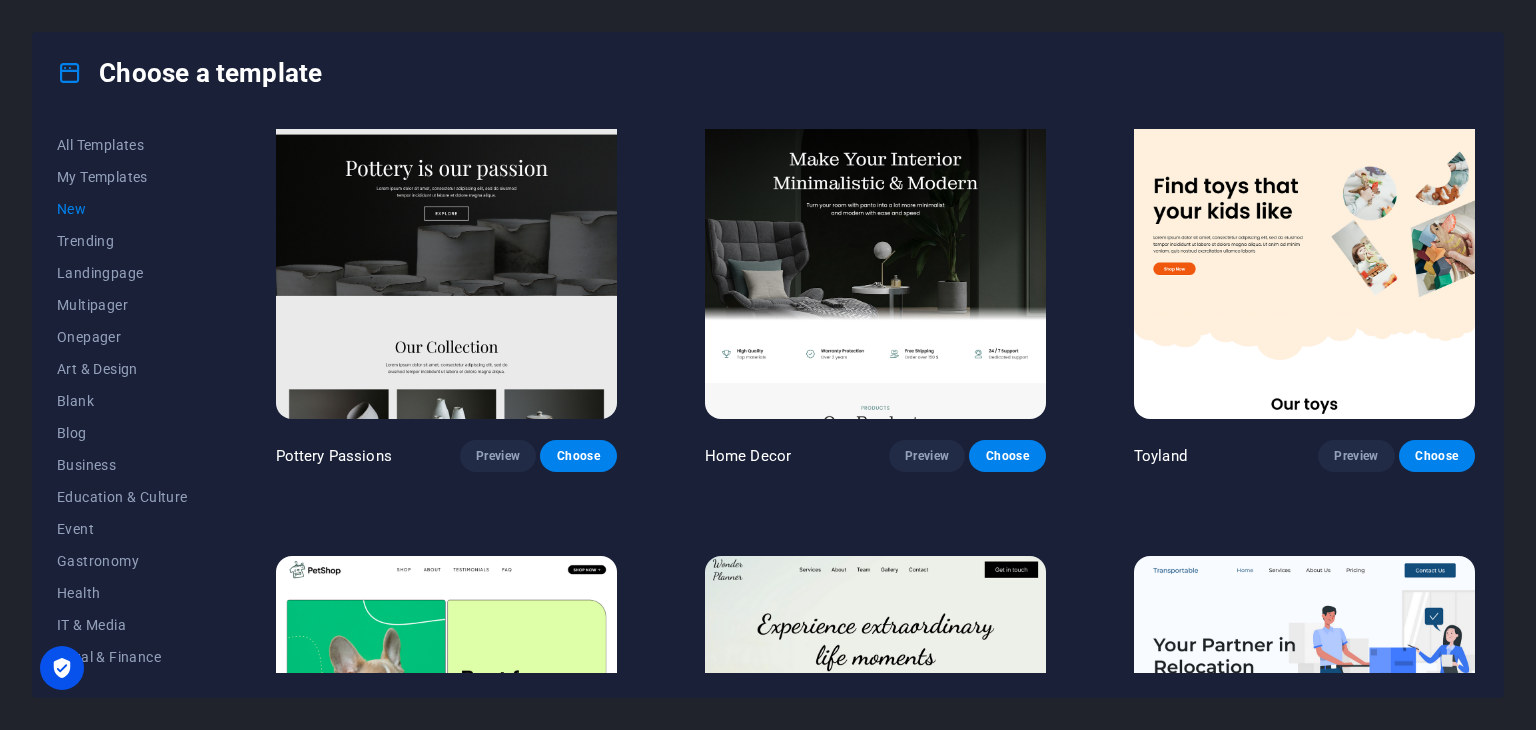 scroll, scrollTop: 471, scrollLeft: 0, axis: vertical 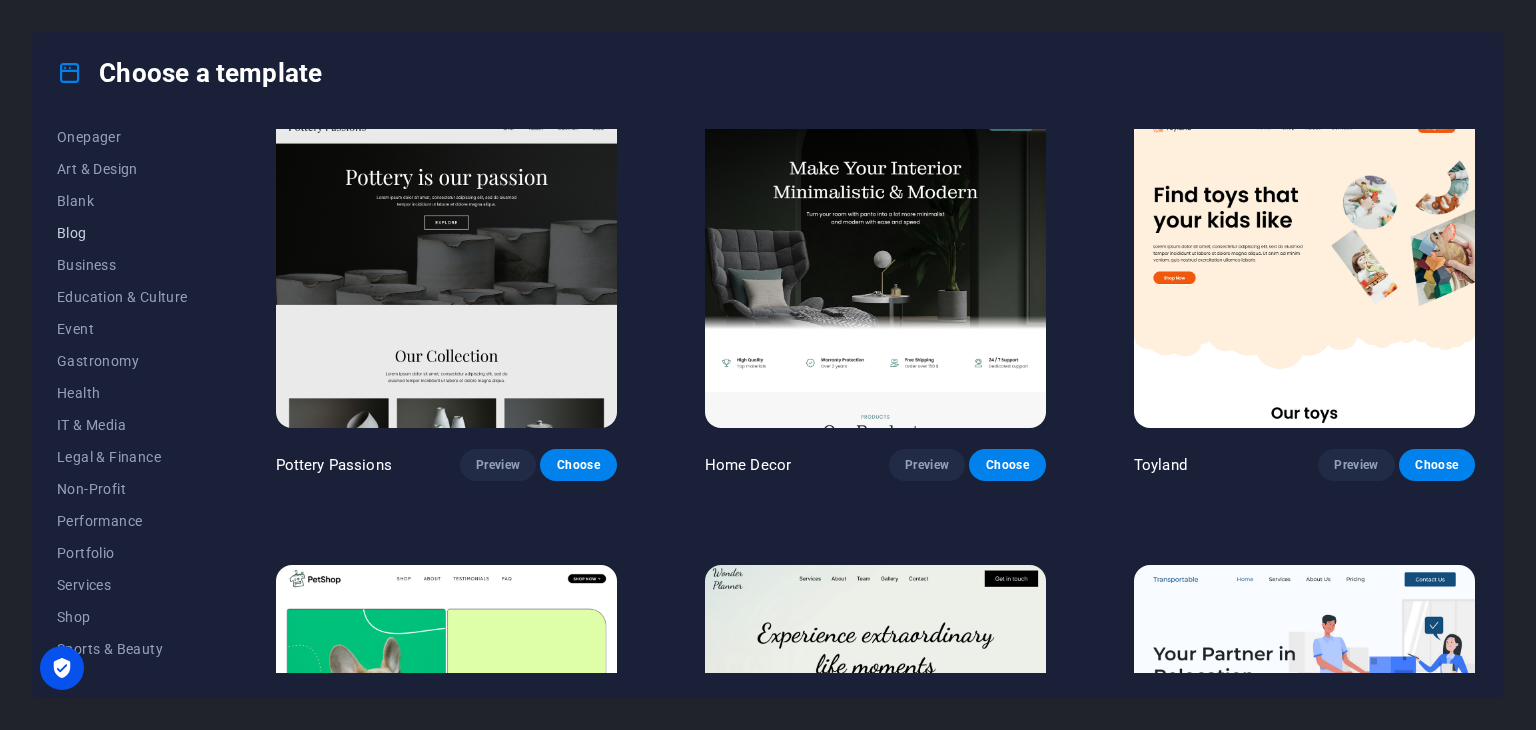 click on "Blog" at bounding box center (122, 233) 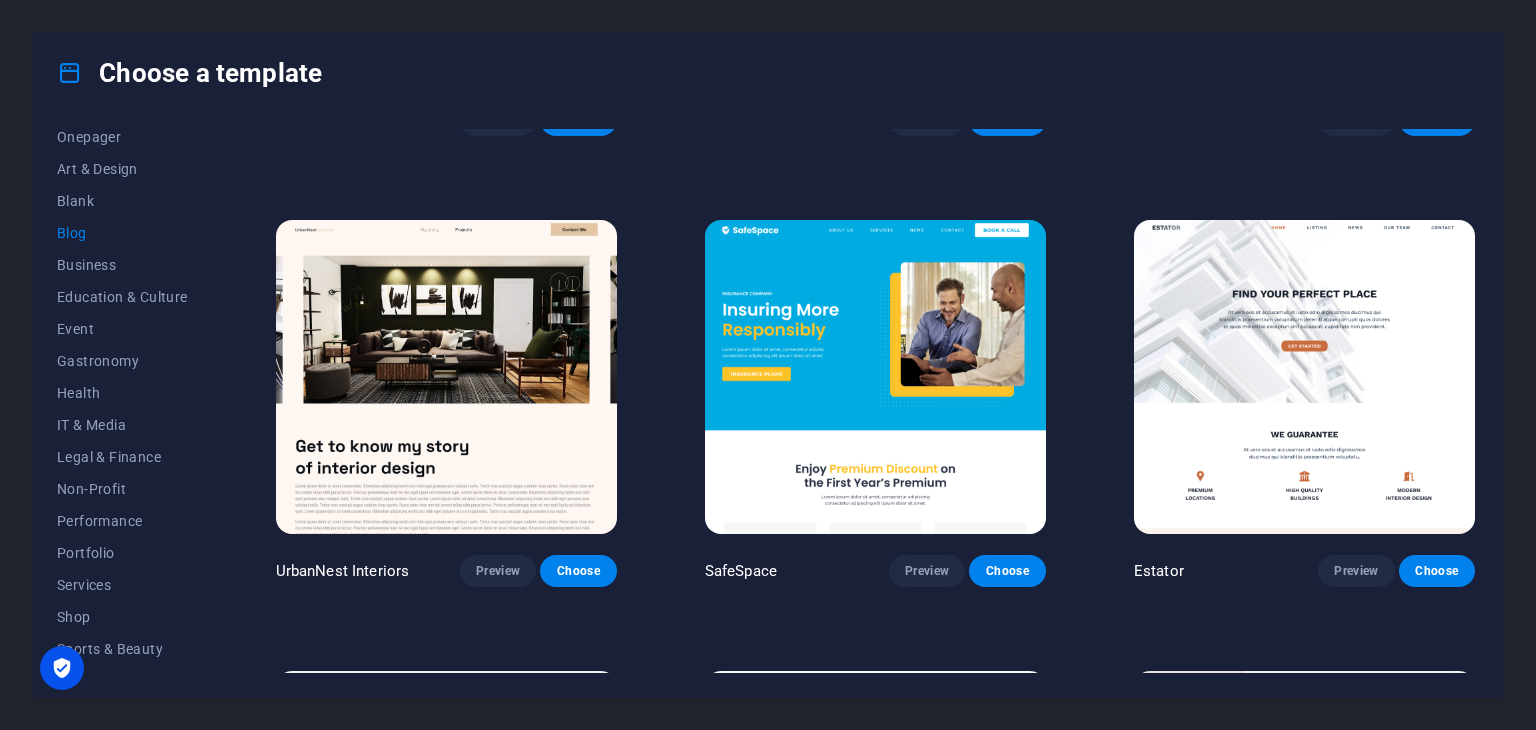 scroll, scrollTop: 821, scrollLeft: 0, axis: vertical 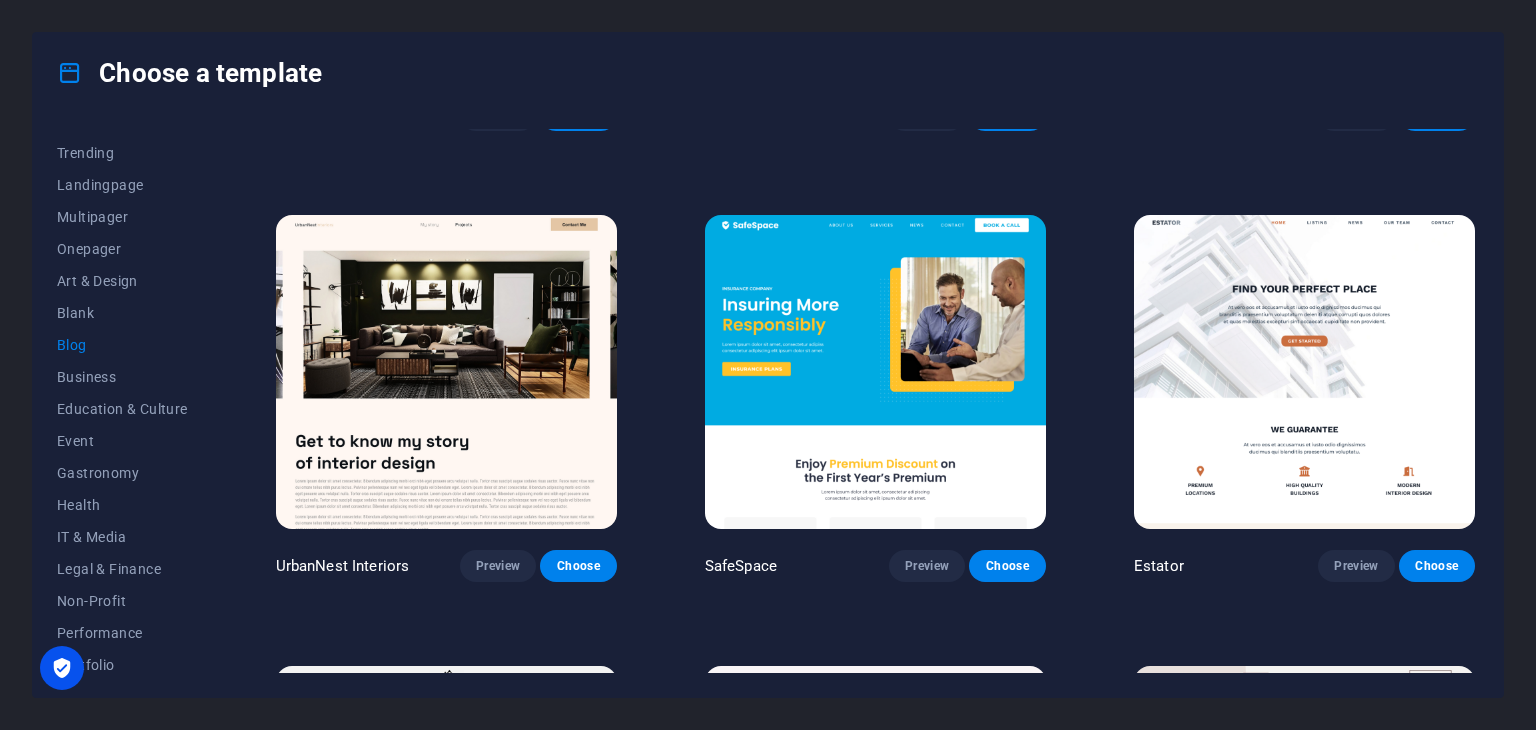 click on "Blog" at bounding box center (122, 345) 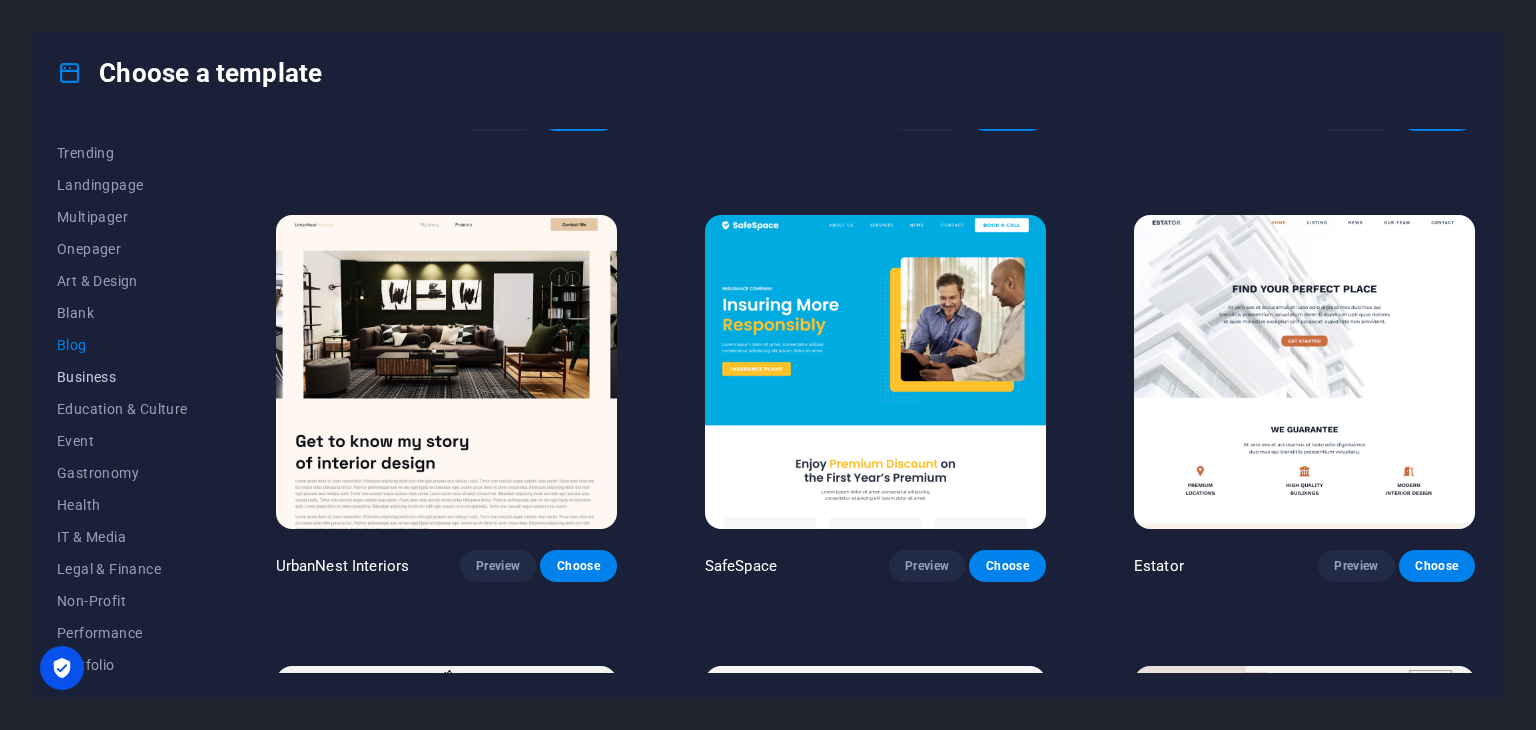 click on "Business" at bounding box center [122, 377] 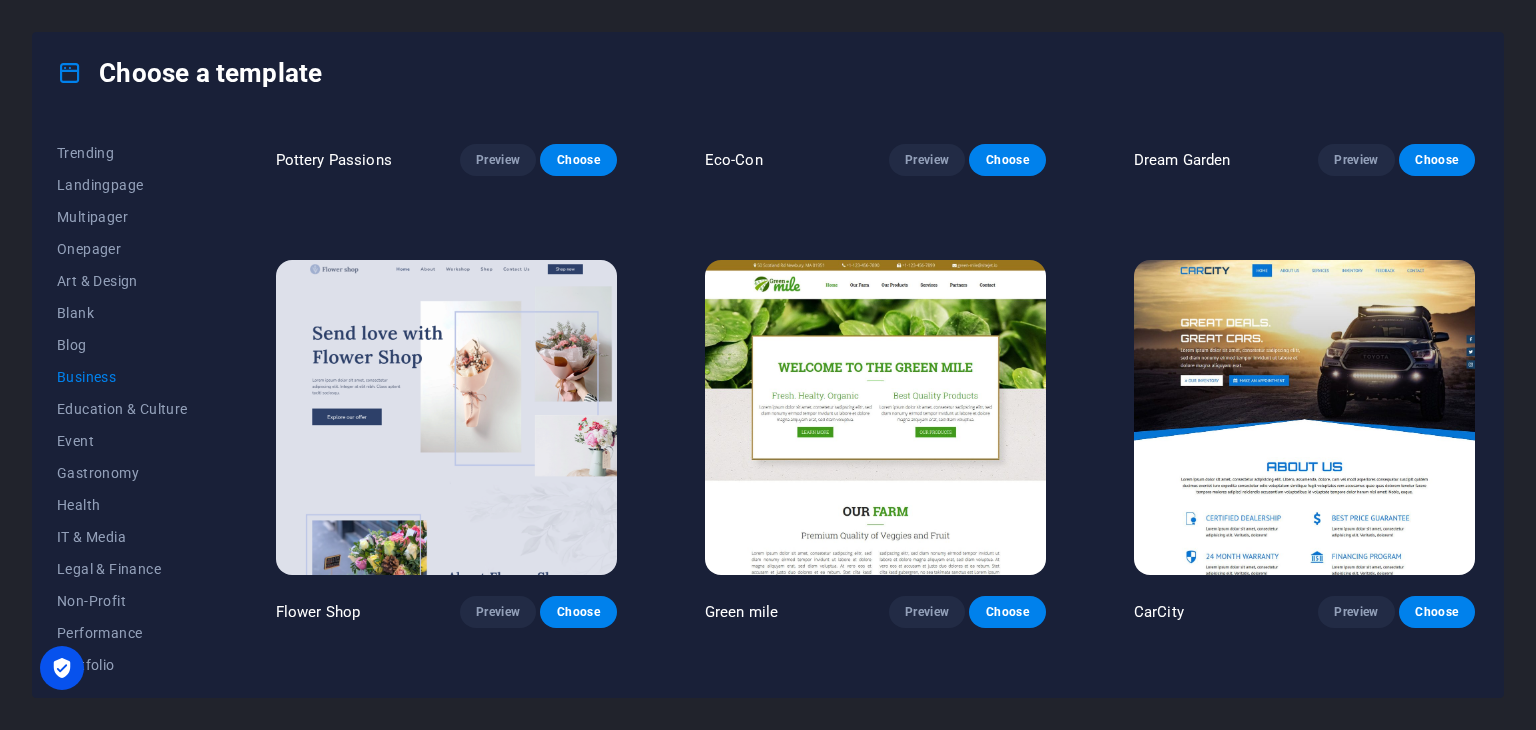 scroll, scrollTop: 724, scrollLeft: 0, axis: vertical 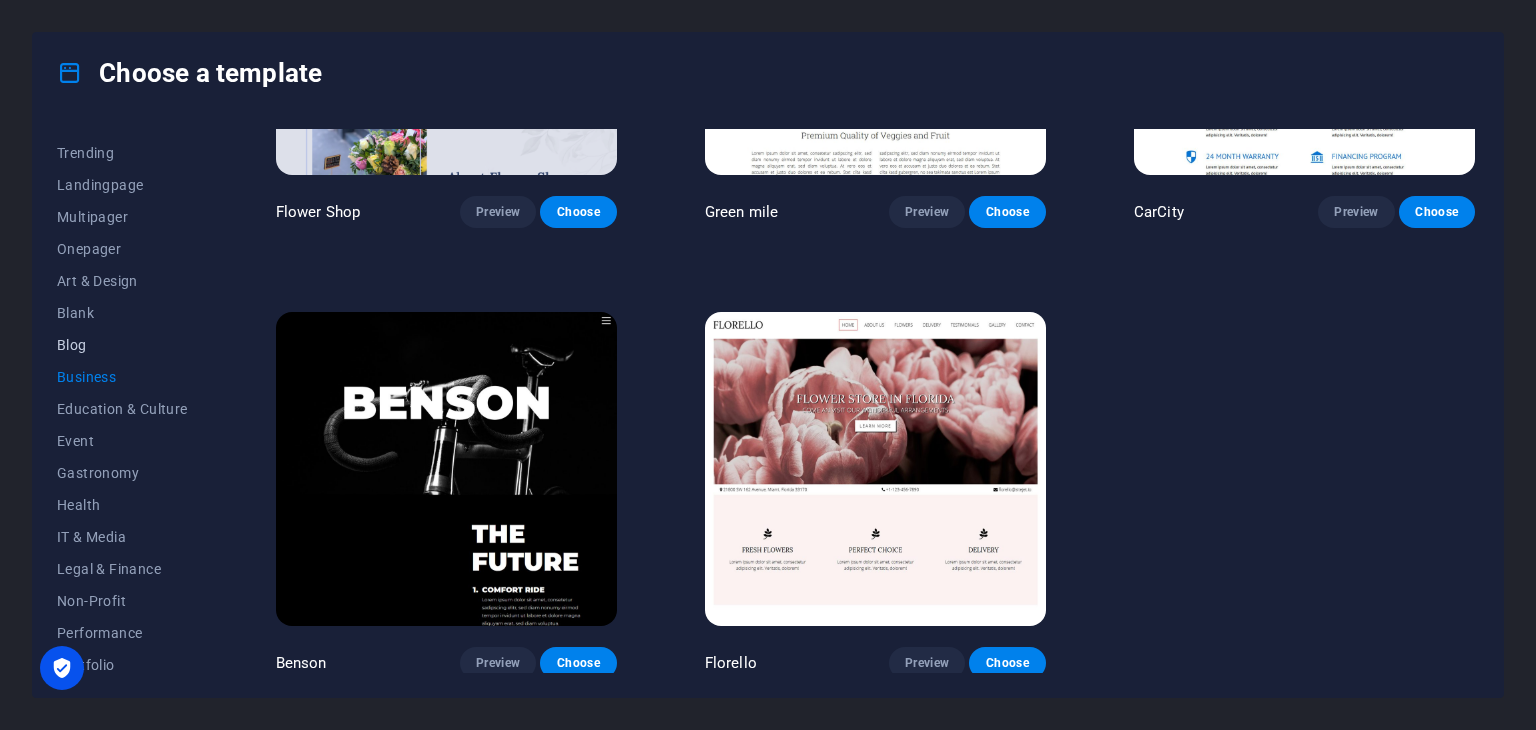 click on "Blog" at bounding box center (122, 345) 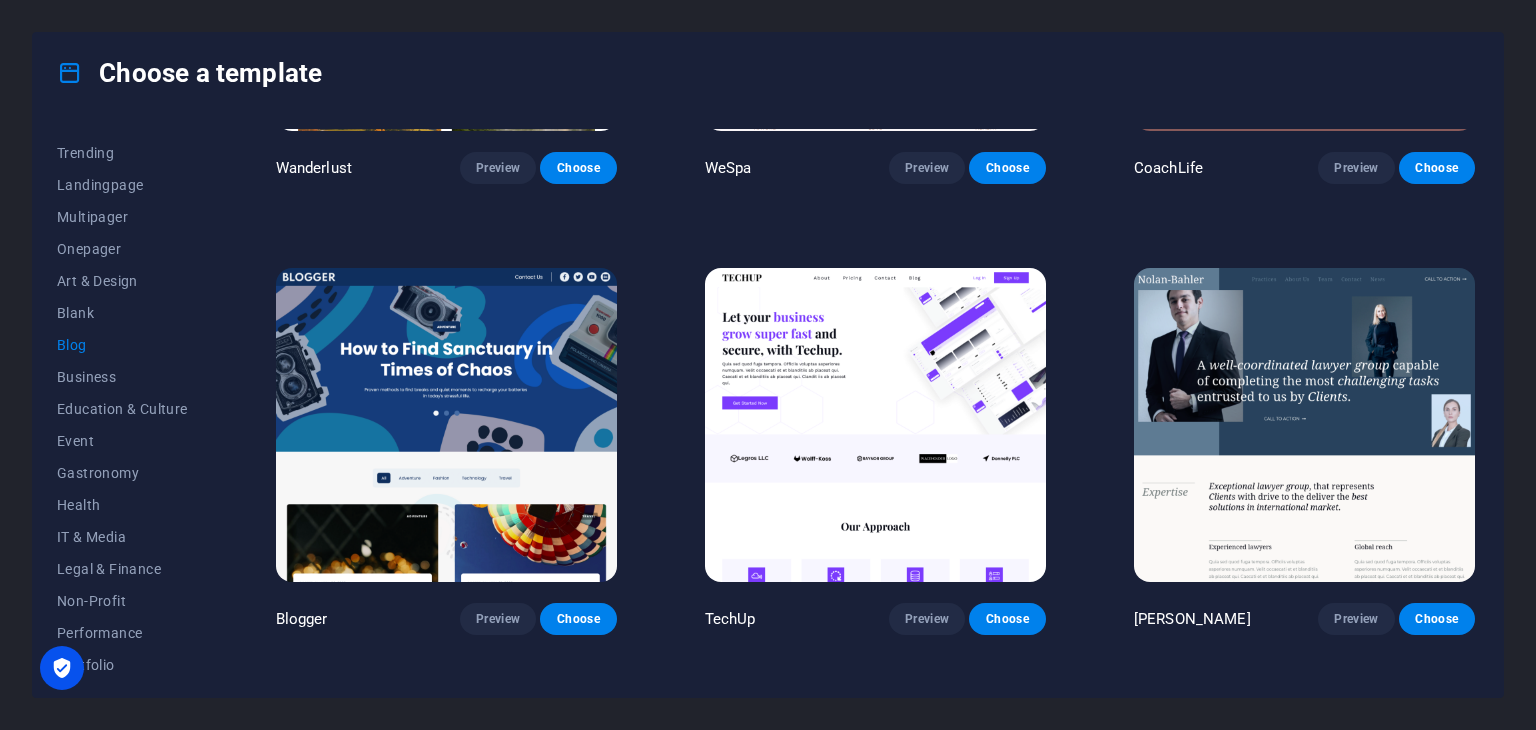 scroll, scrollTop: 1671, scrollLeft: 0, axis: vertical 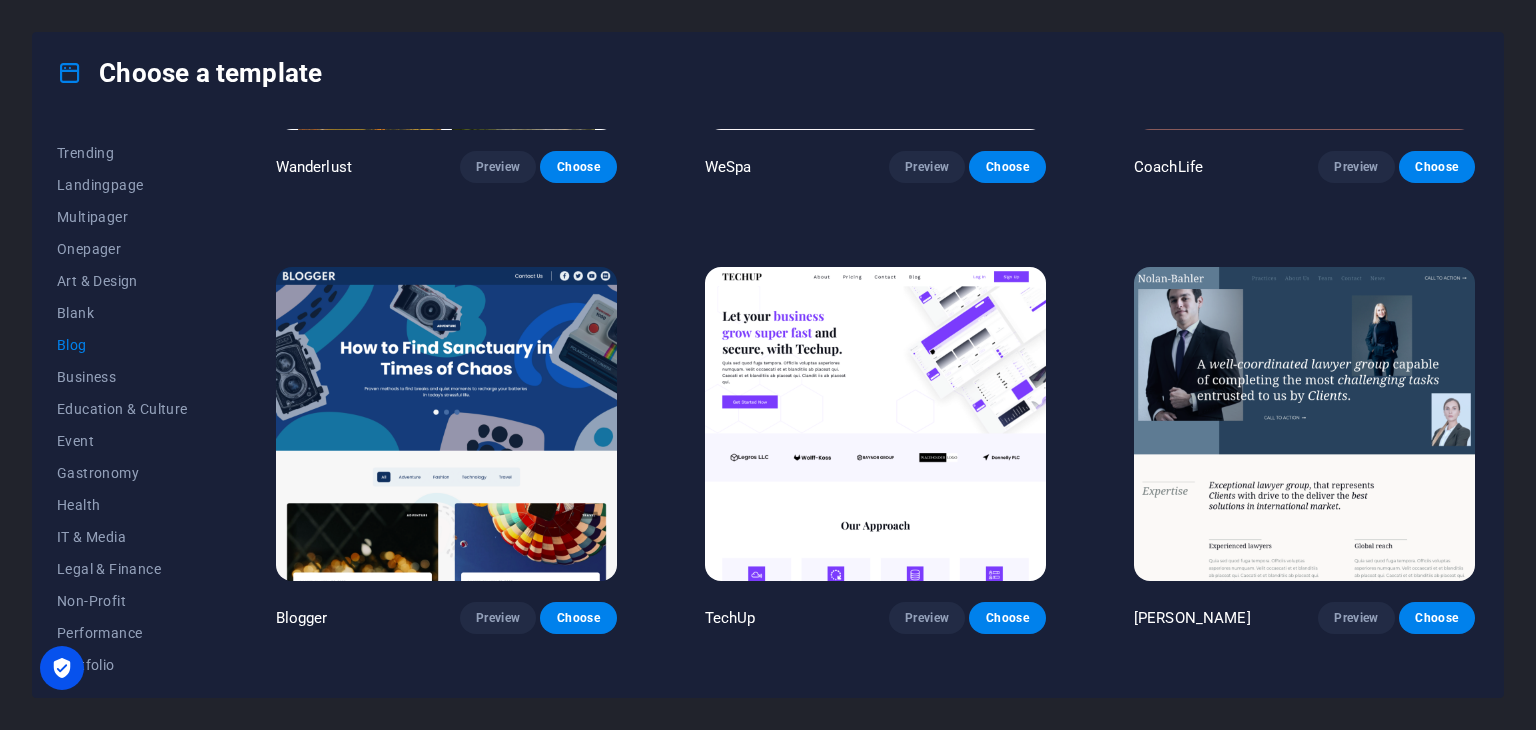 click at bounding box center (446, 424) 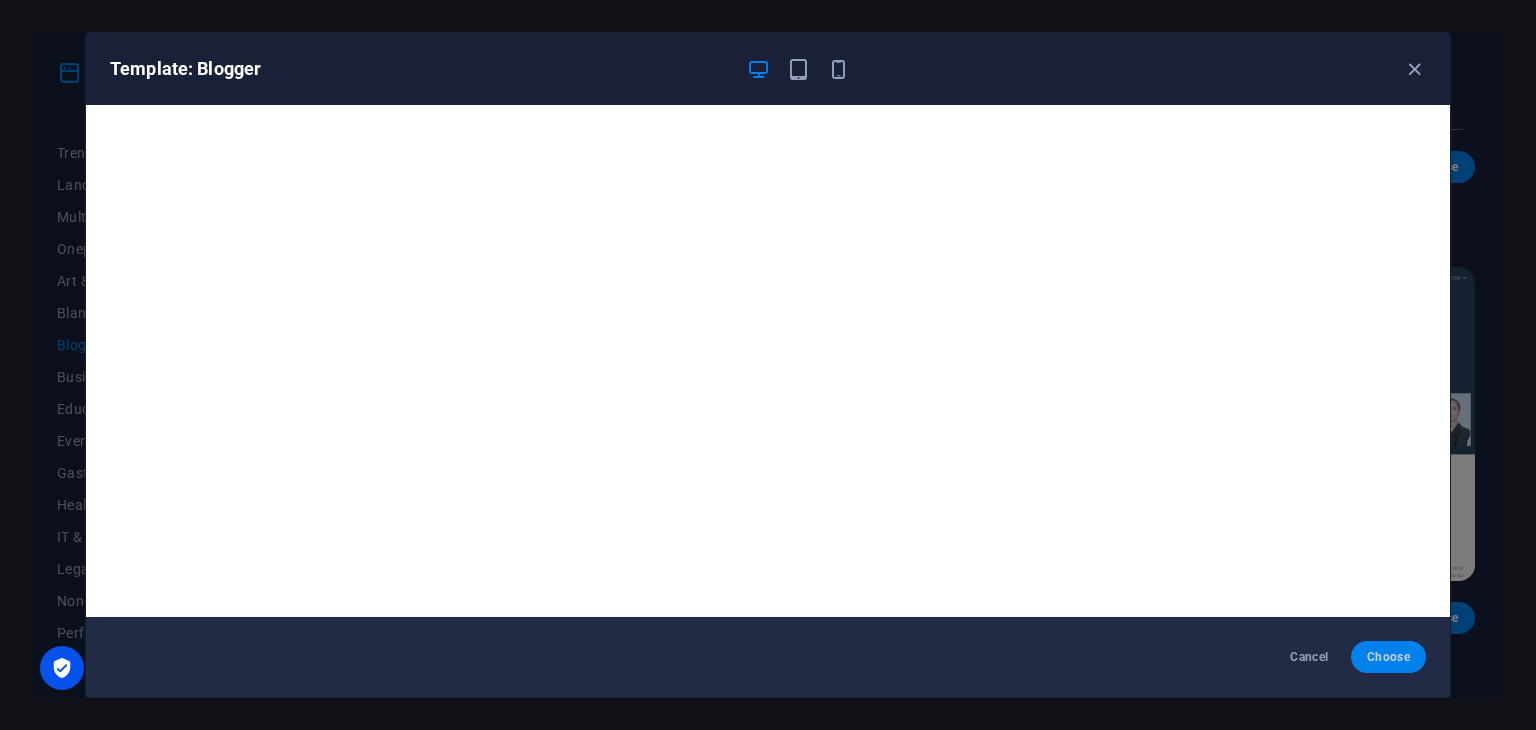 click on "Choose" at bounding box center [1388, 657] 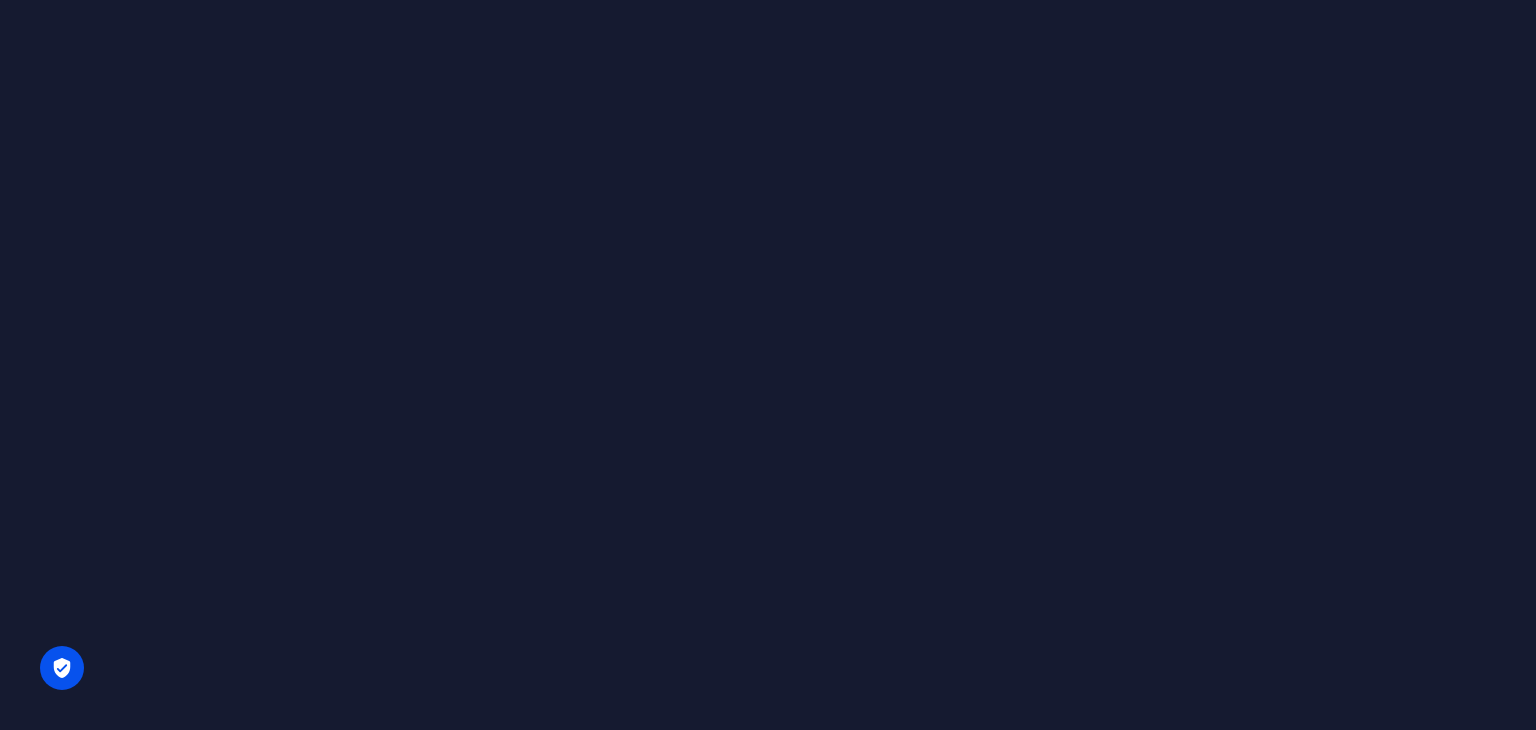 scroll, scrollTop: 0, scrollLeft: 0, axis: both 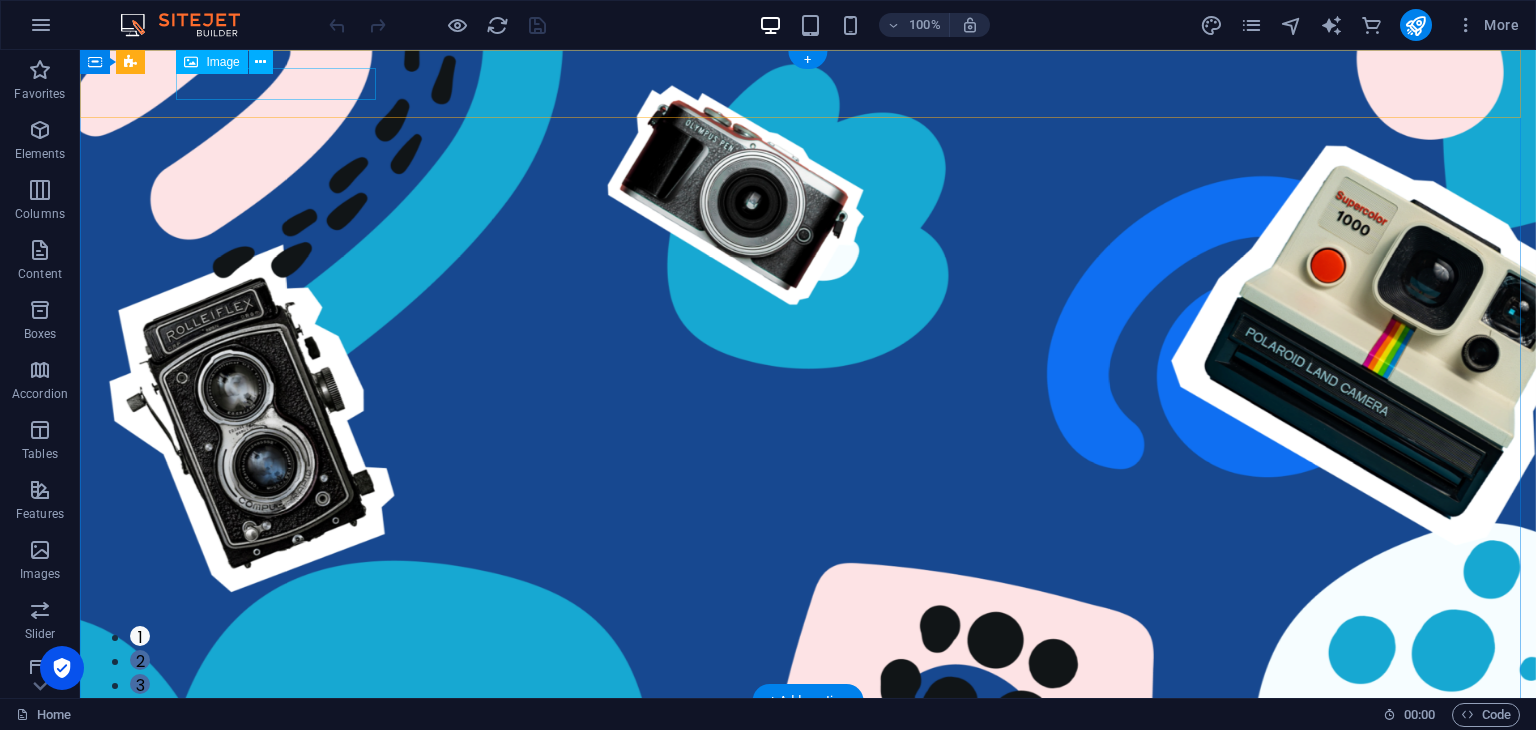 click at bounding box center (808, 730) 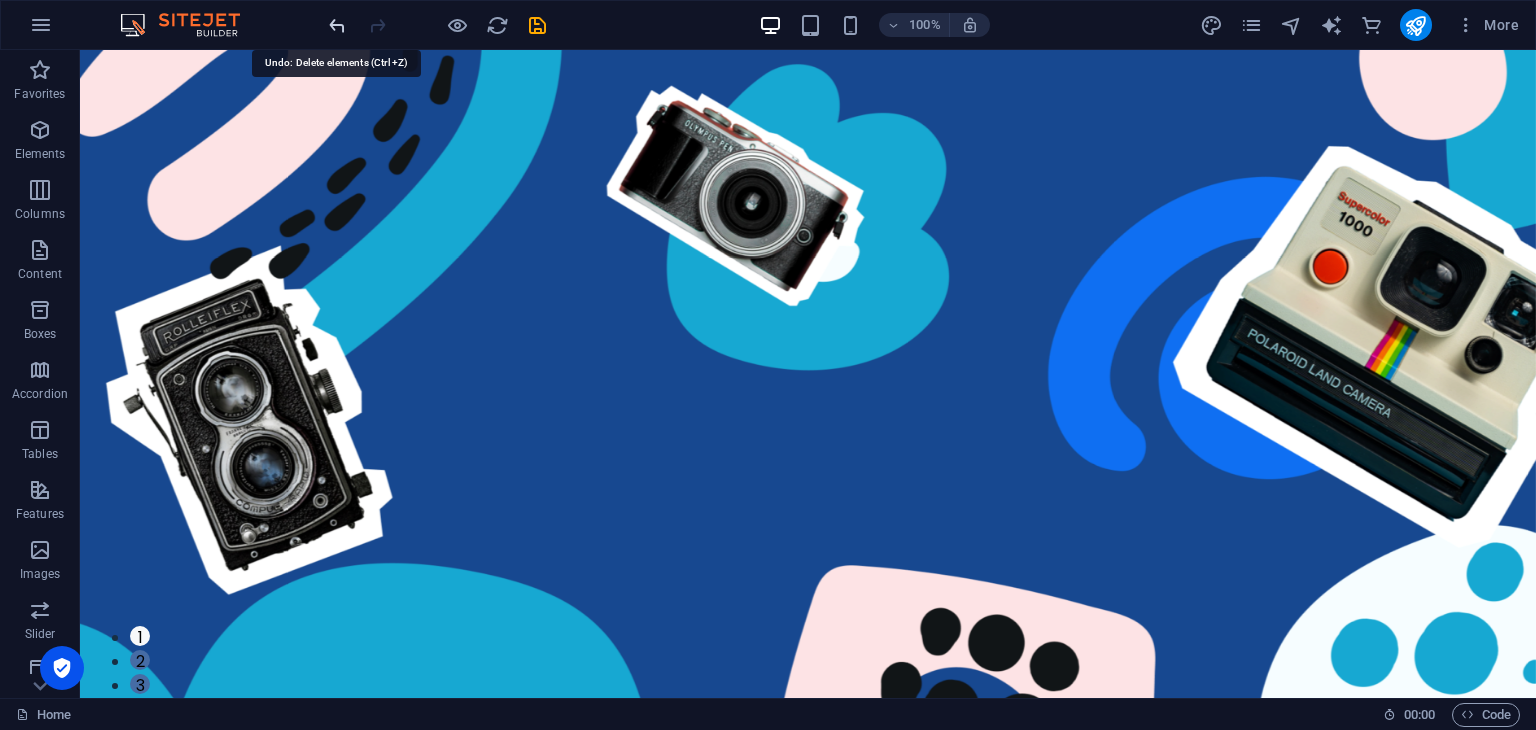 click at bounding box center (337, 25) 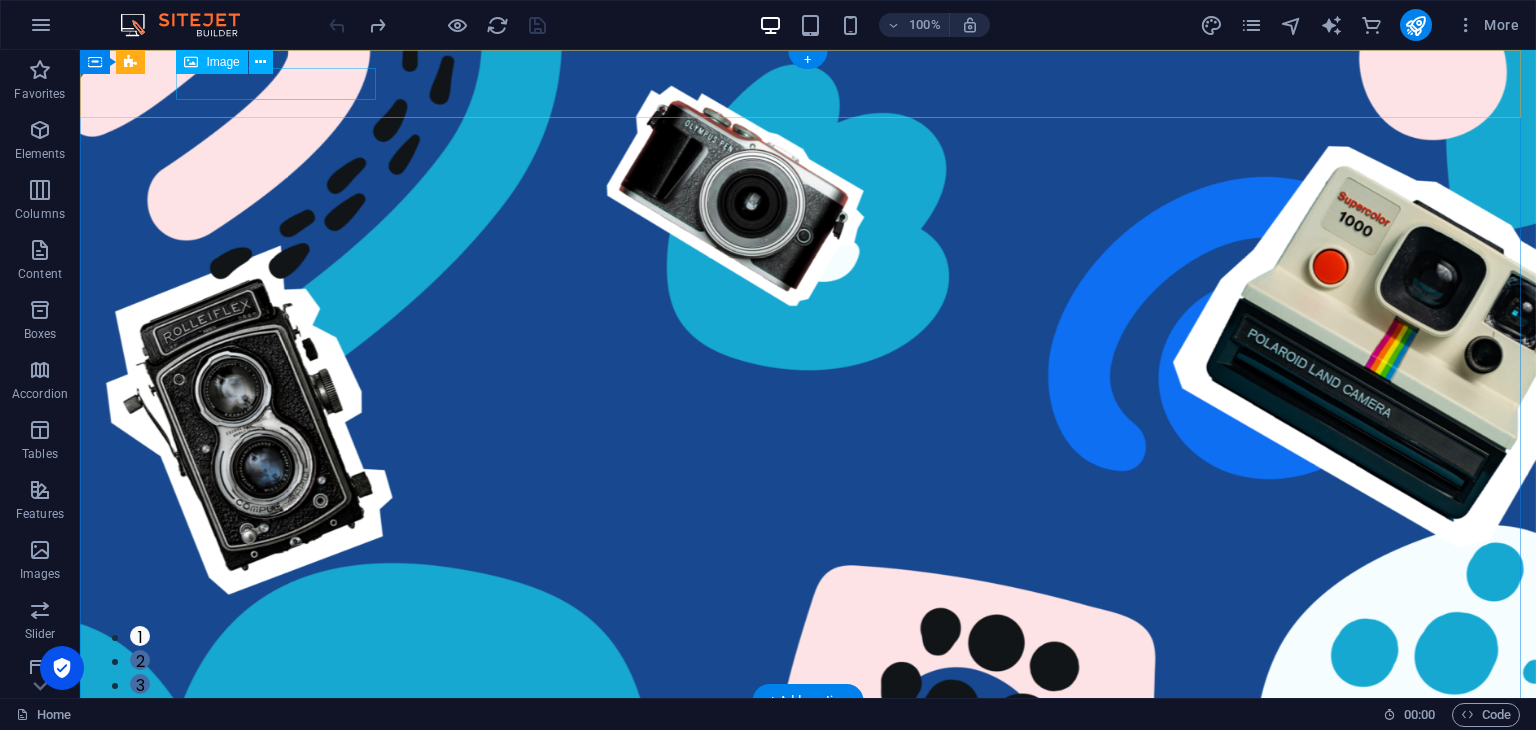 click at bounding box center [808, 733] 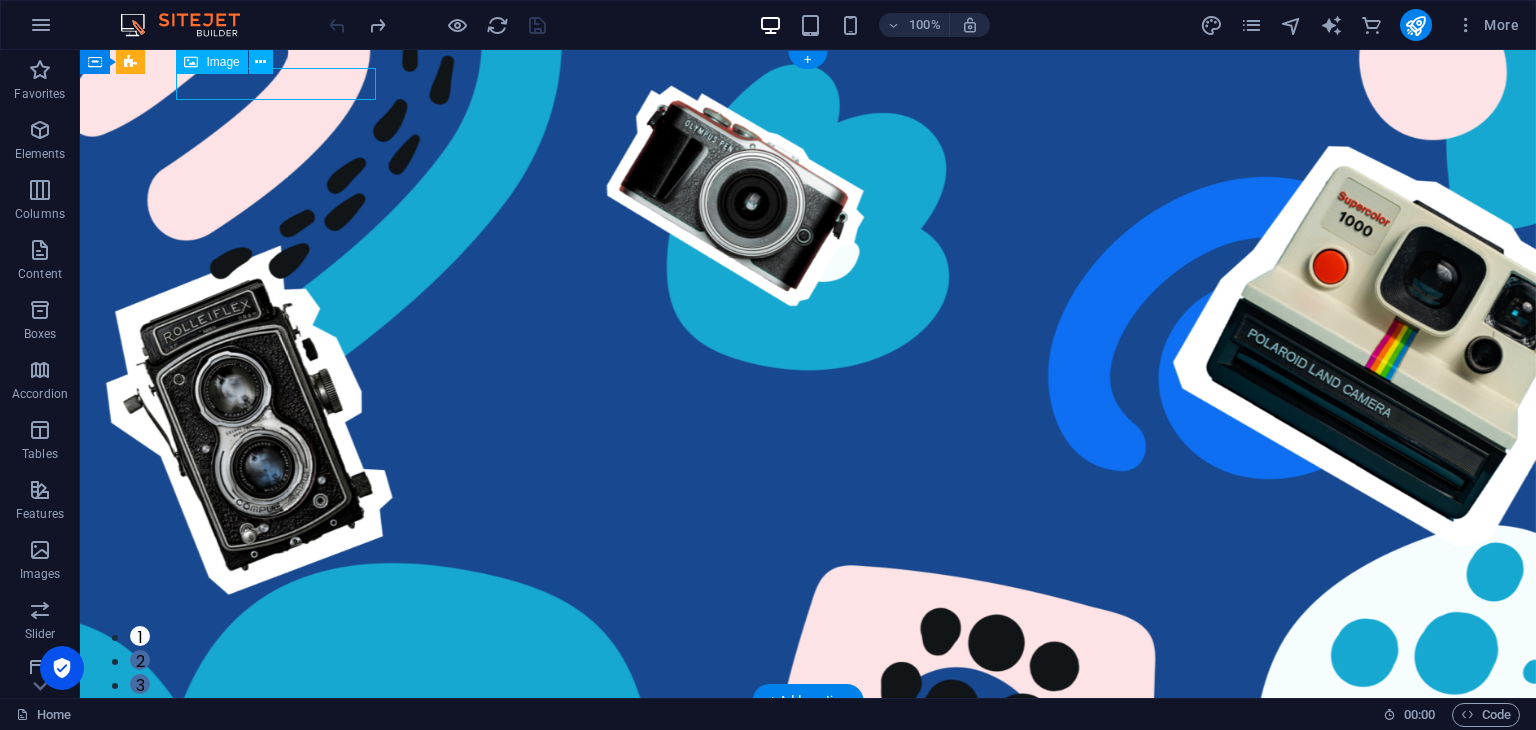 click at bounding box center (808, 733) 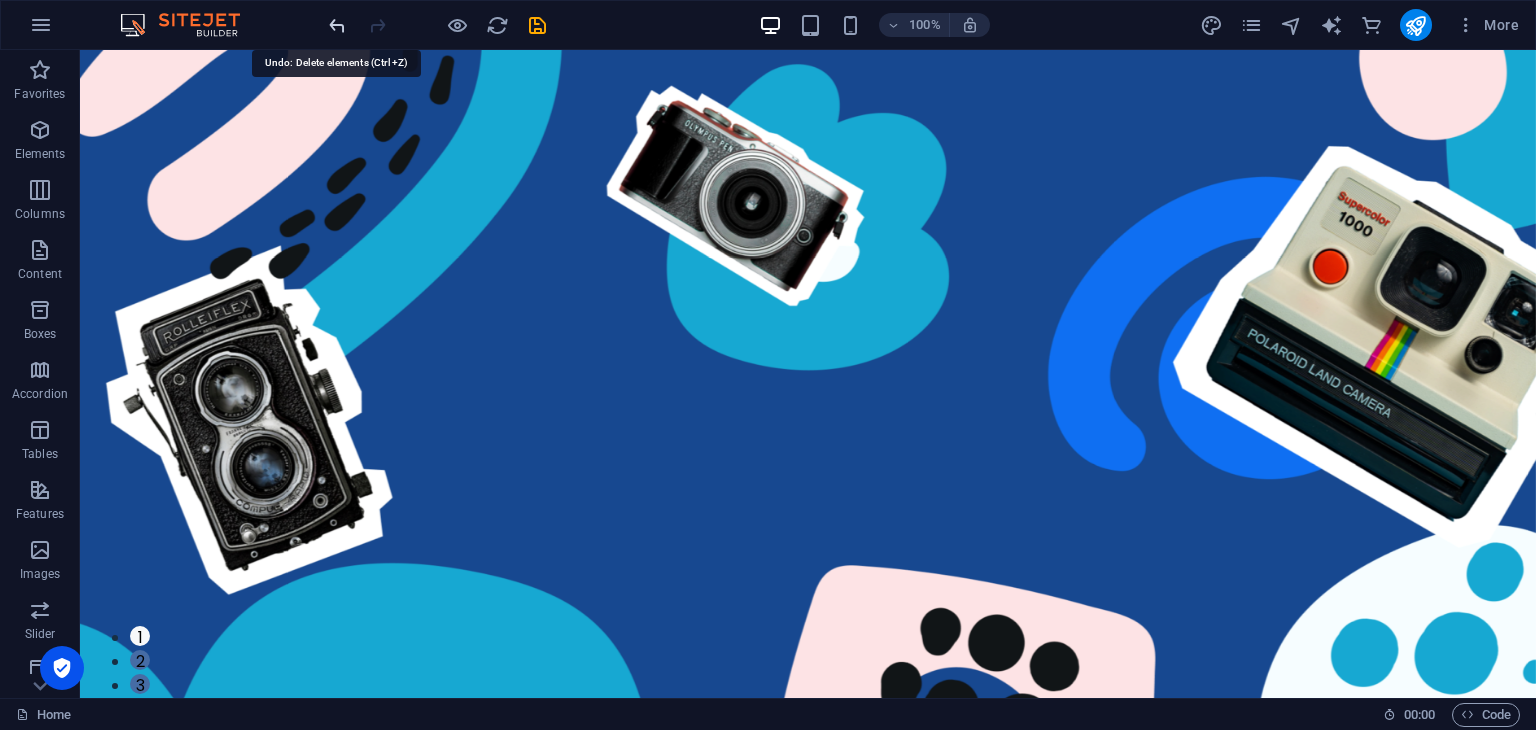 click at bounding box center [337, 25] 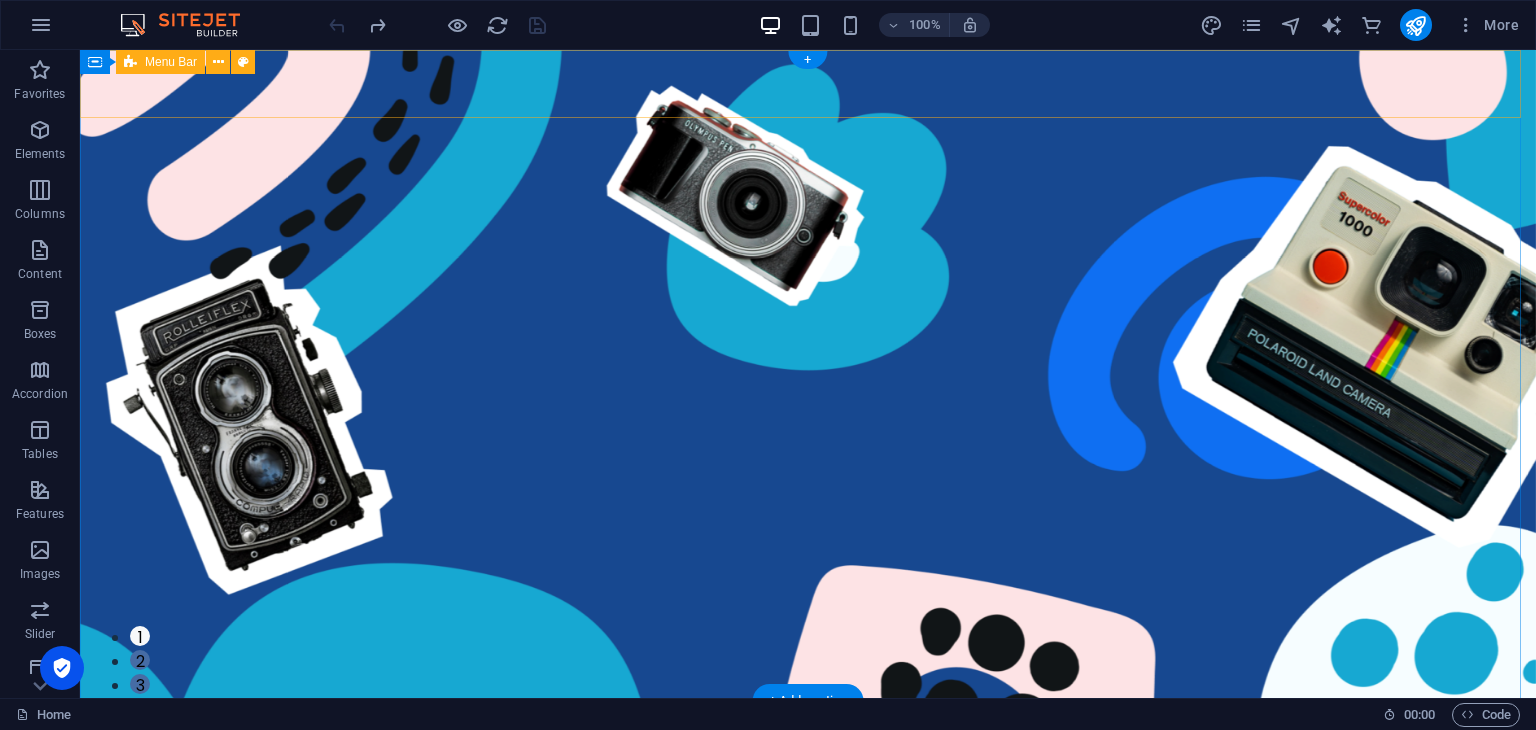 click on "Contact Us" at bounding box center (808, 835) 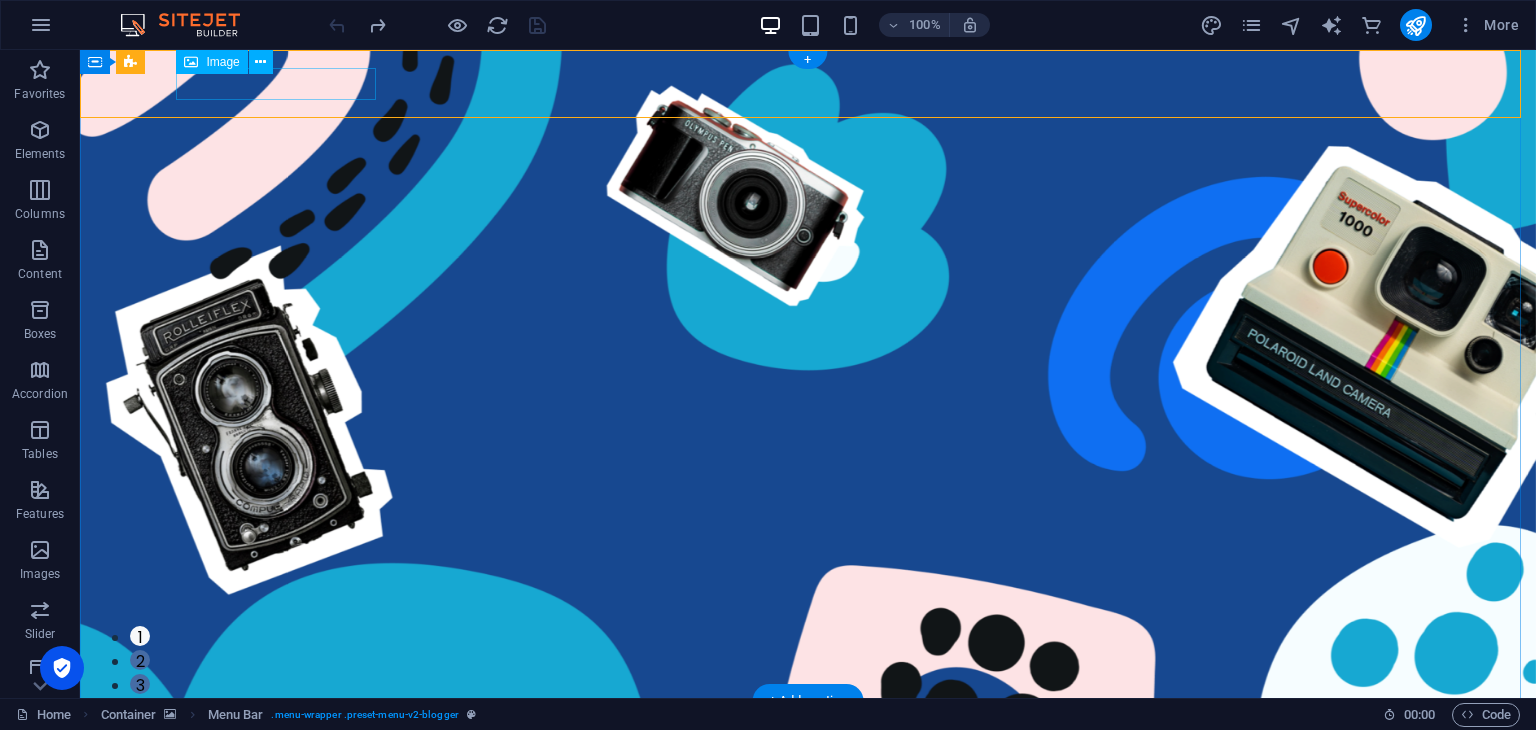 click at bounding box center (808, 733) 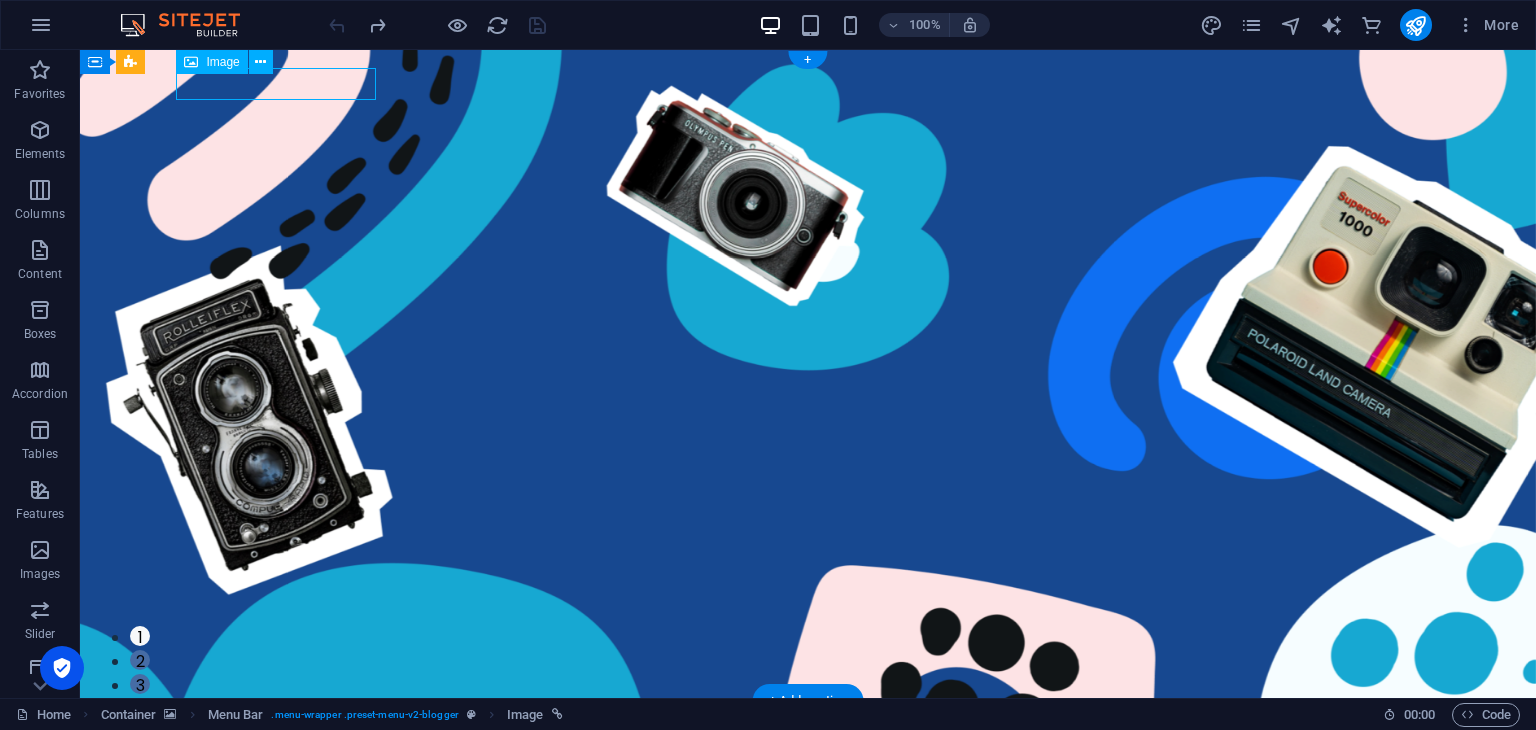 click at bounding box center [808, 733] 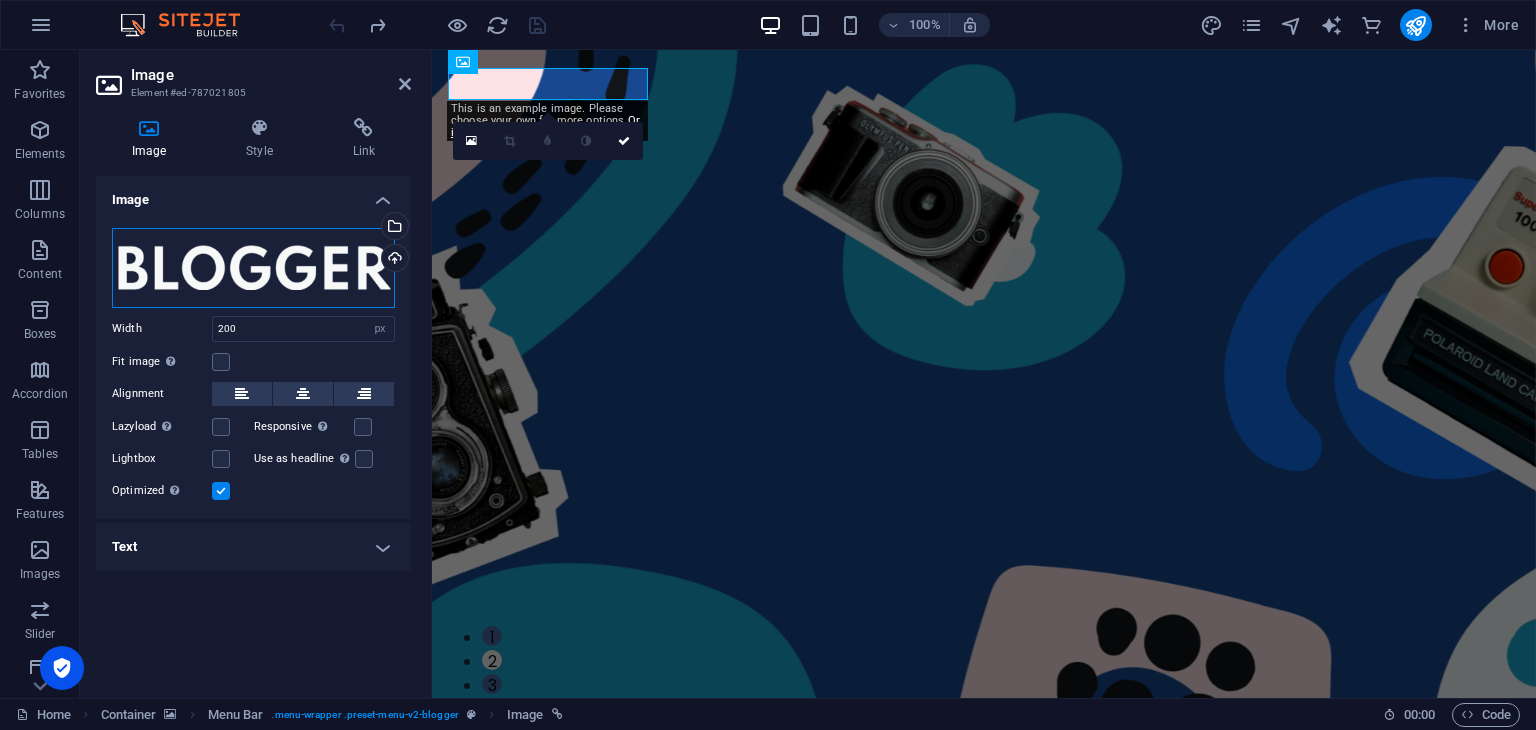 click on "Drag files here, click to choose files or select files from Files or our free stock photos & videos" at bounding box center [253, 268] 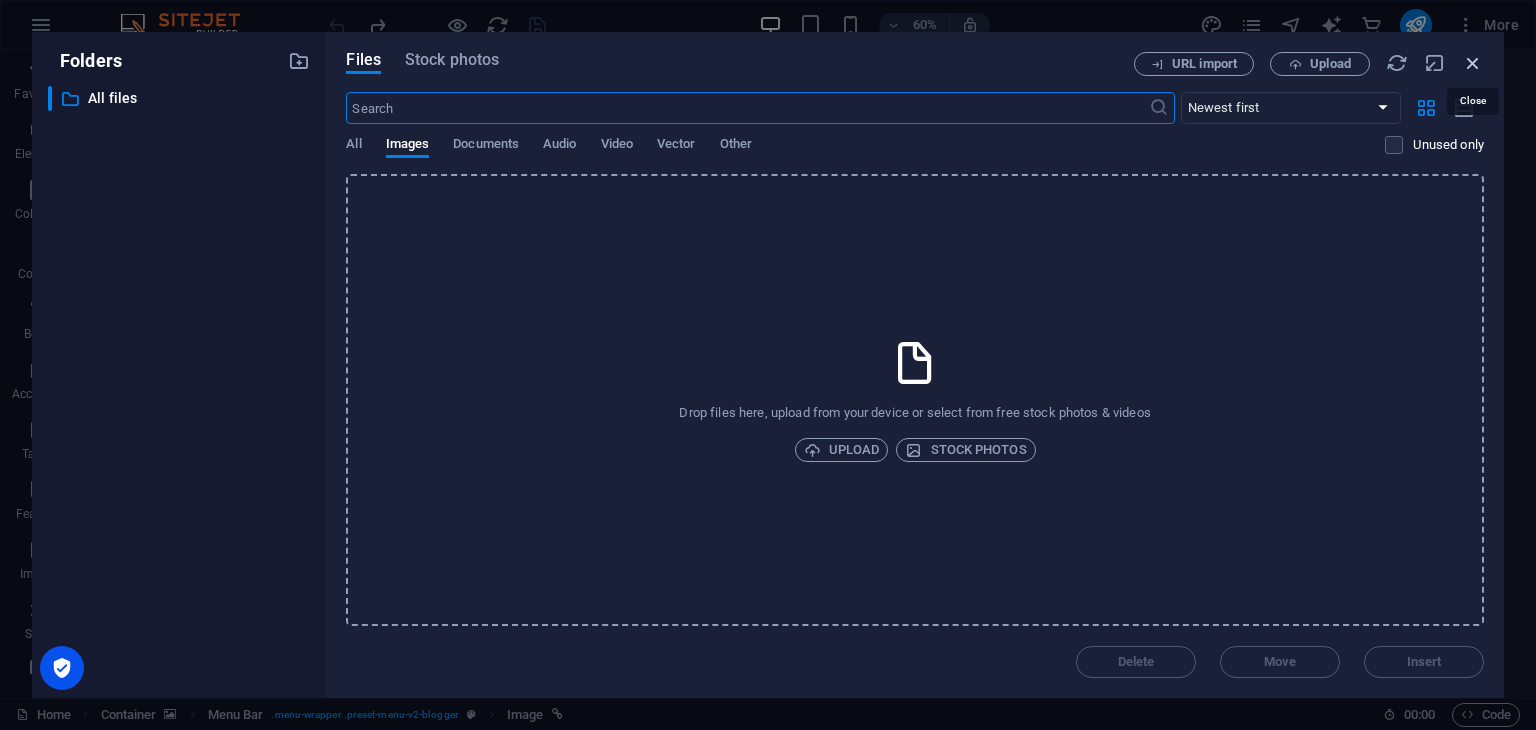 click at bounding box center (1473, 63) 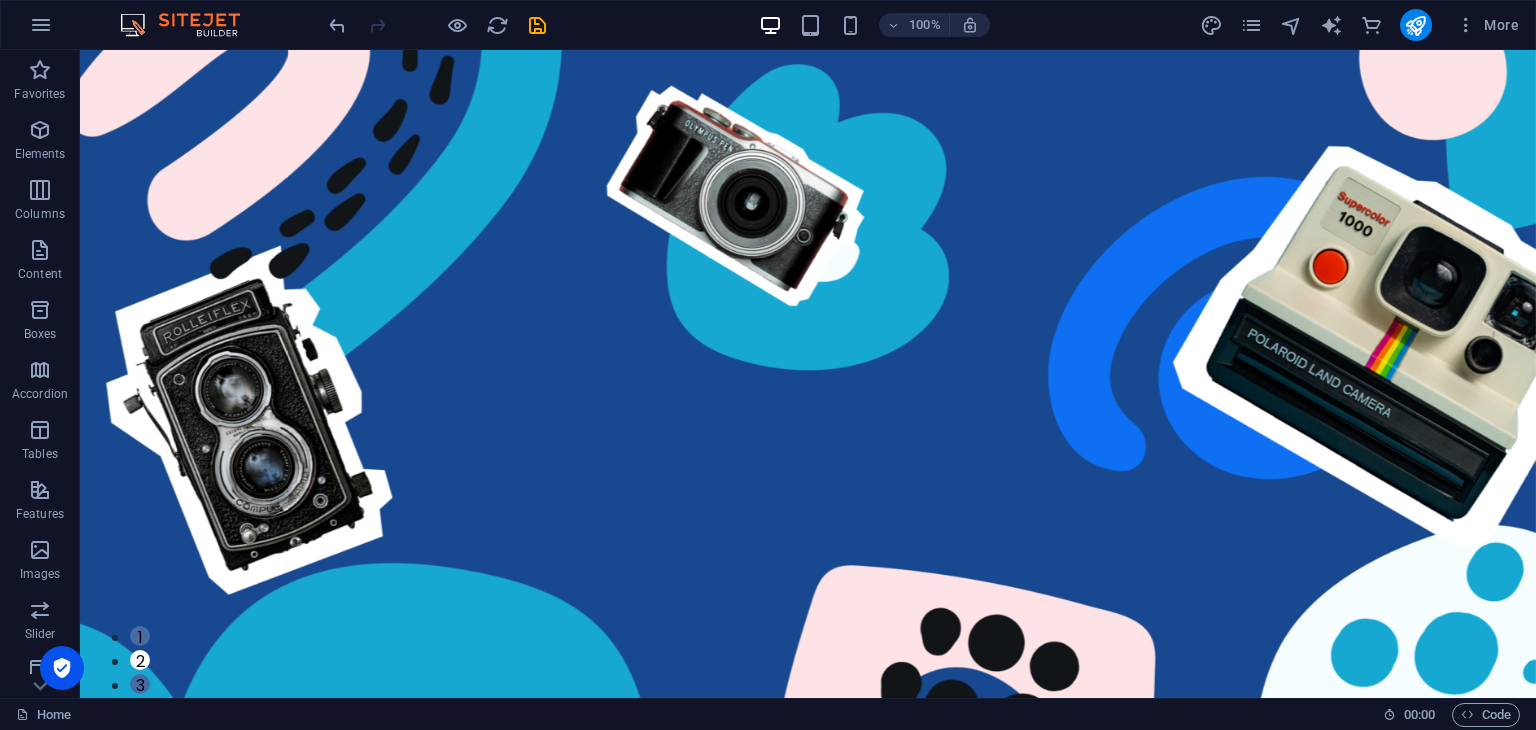 click on "100% More" at bounding box center (768, 25) 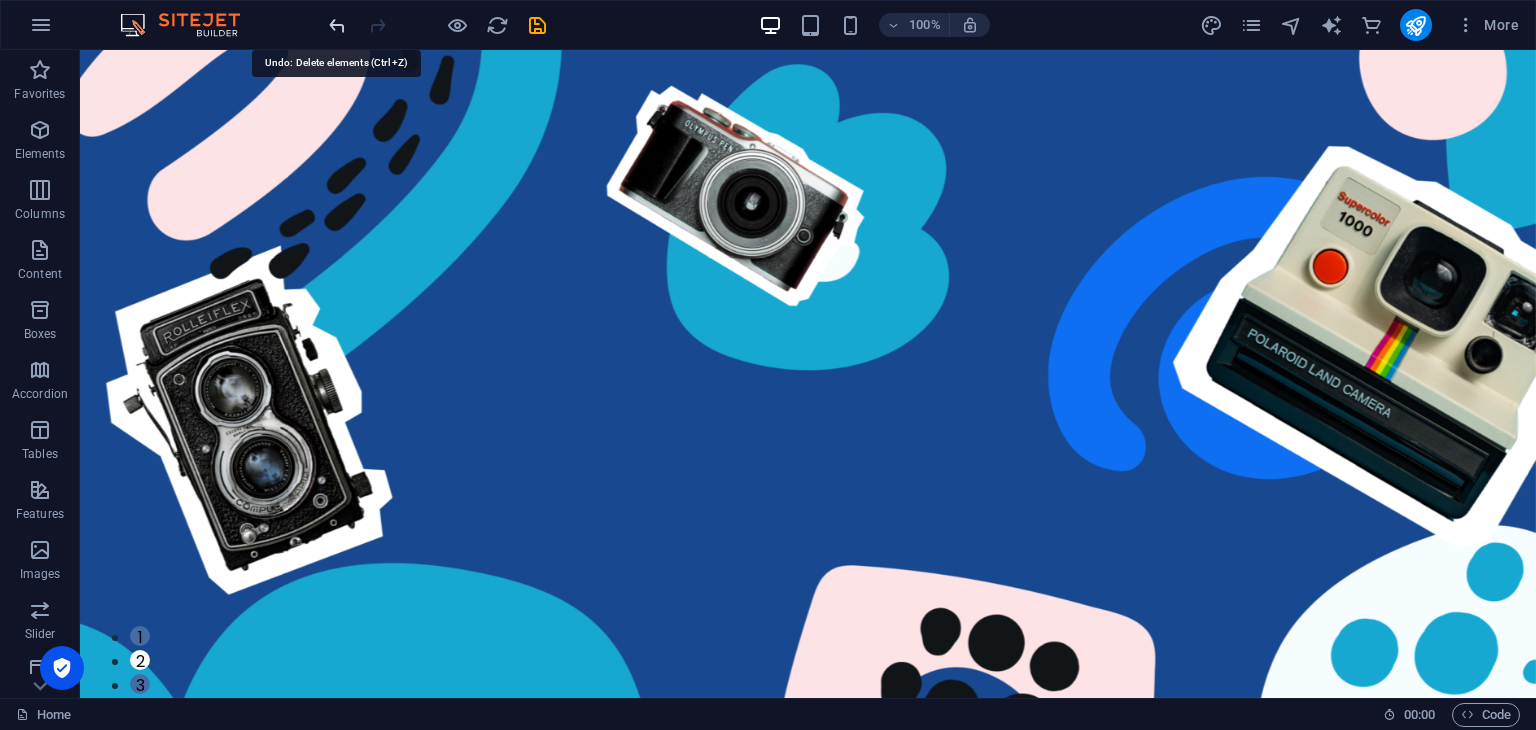 click at bounding box center (337, 25) 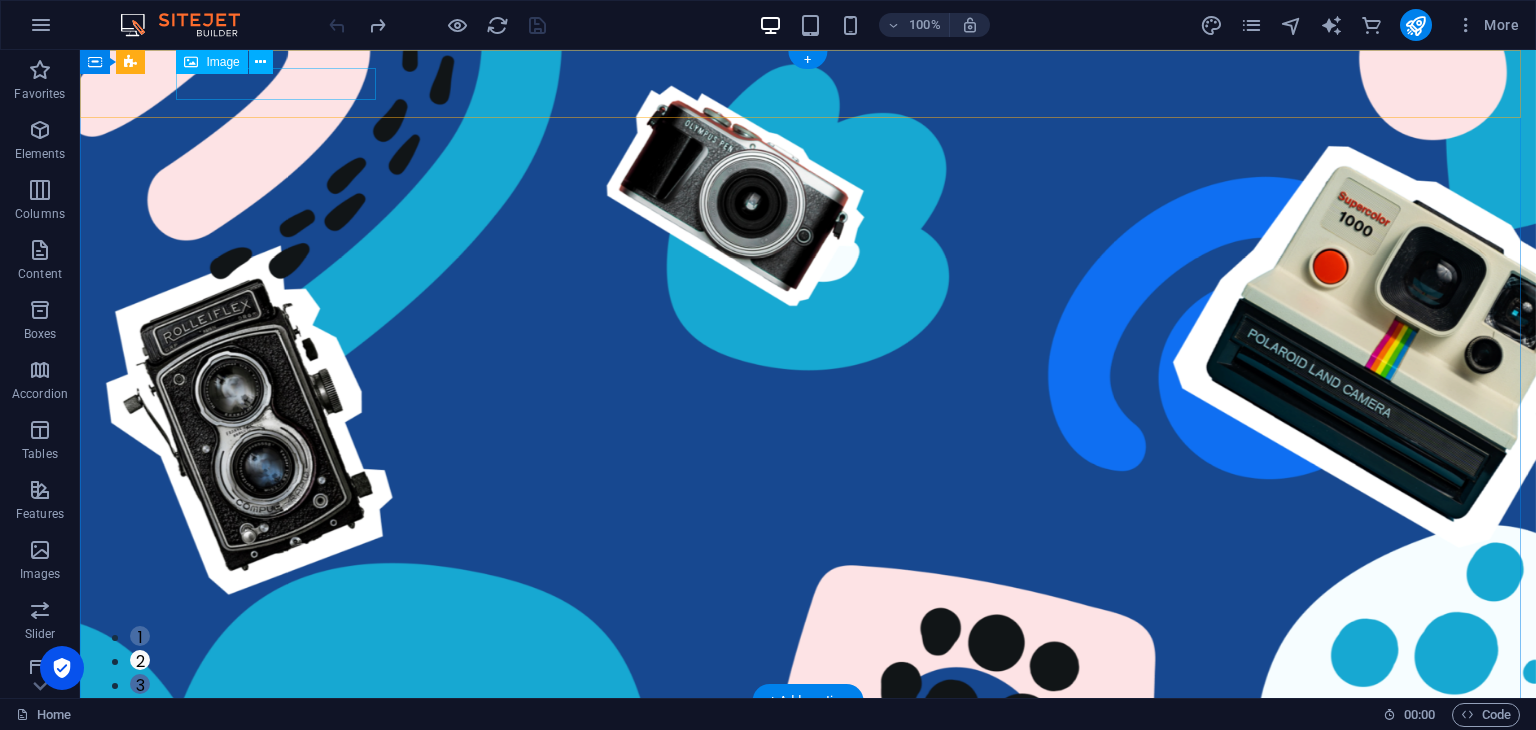 click at bounding box center (808, 733) 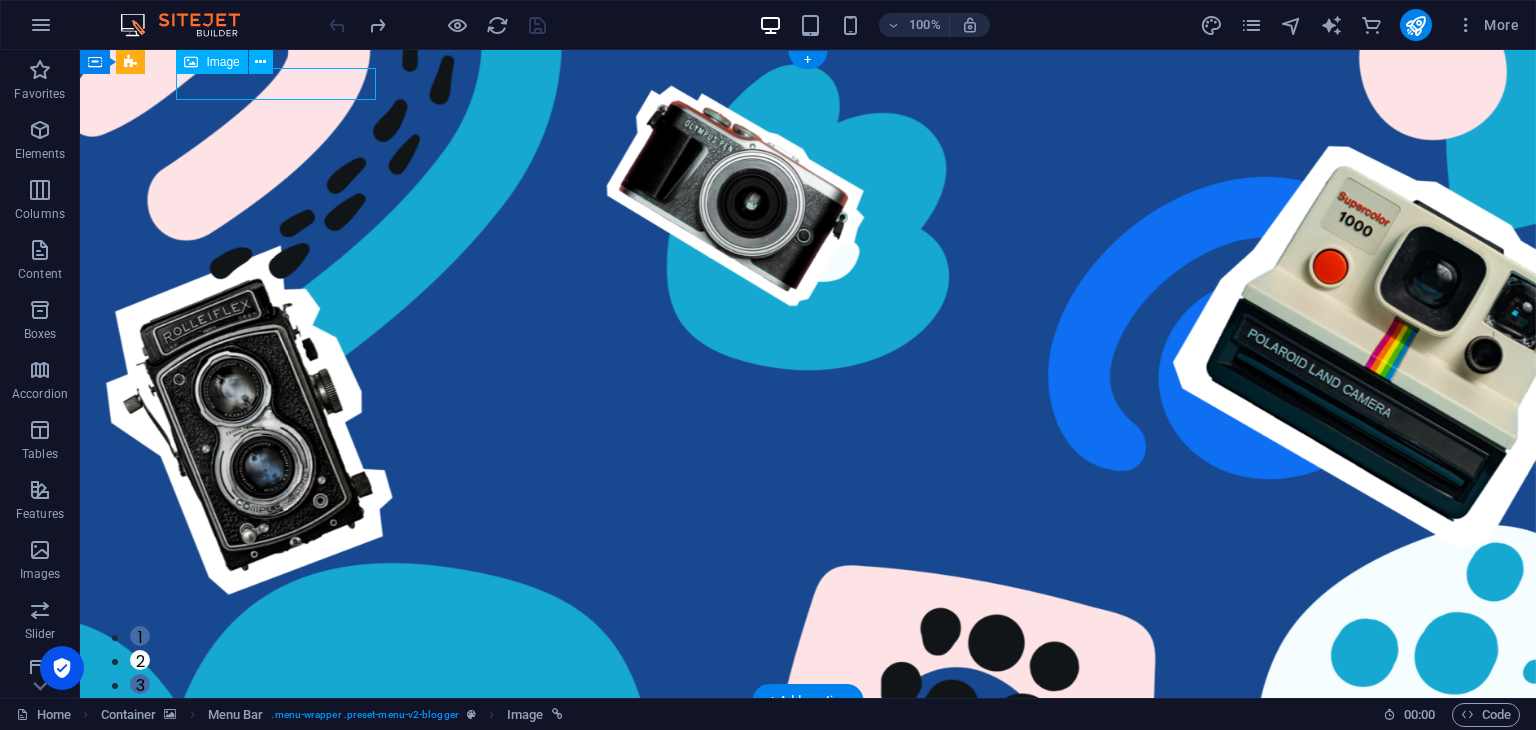 click at bounding box center [808, 733] 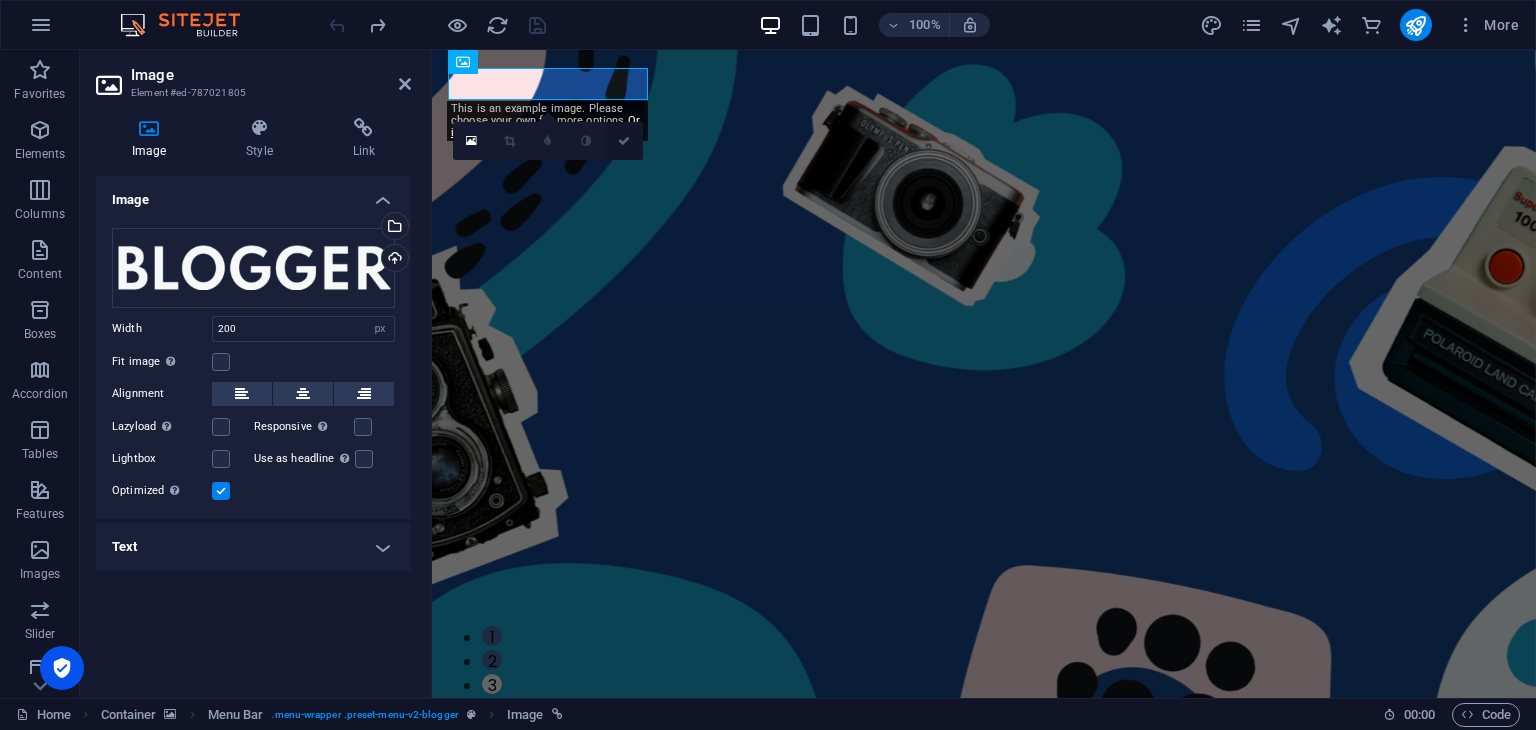 click at bounding box center [624, 141] 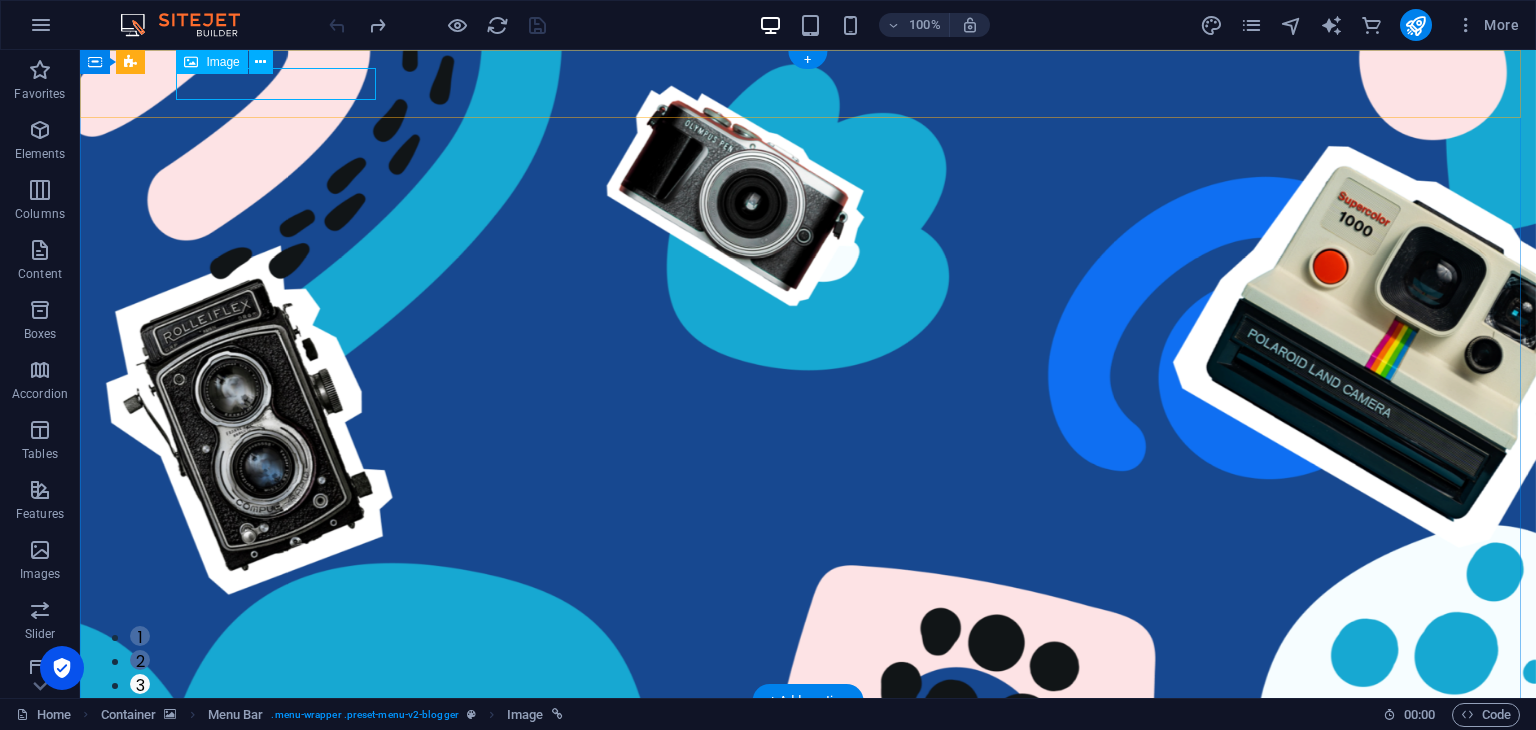 click at bounding box center [808, 733] 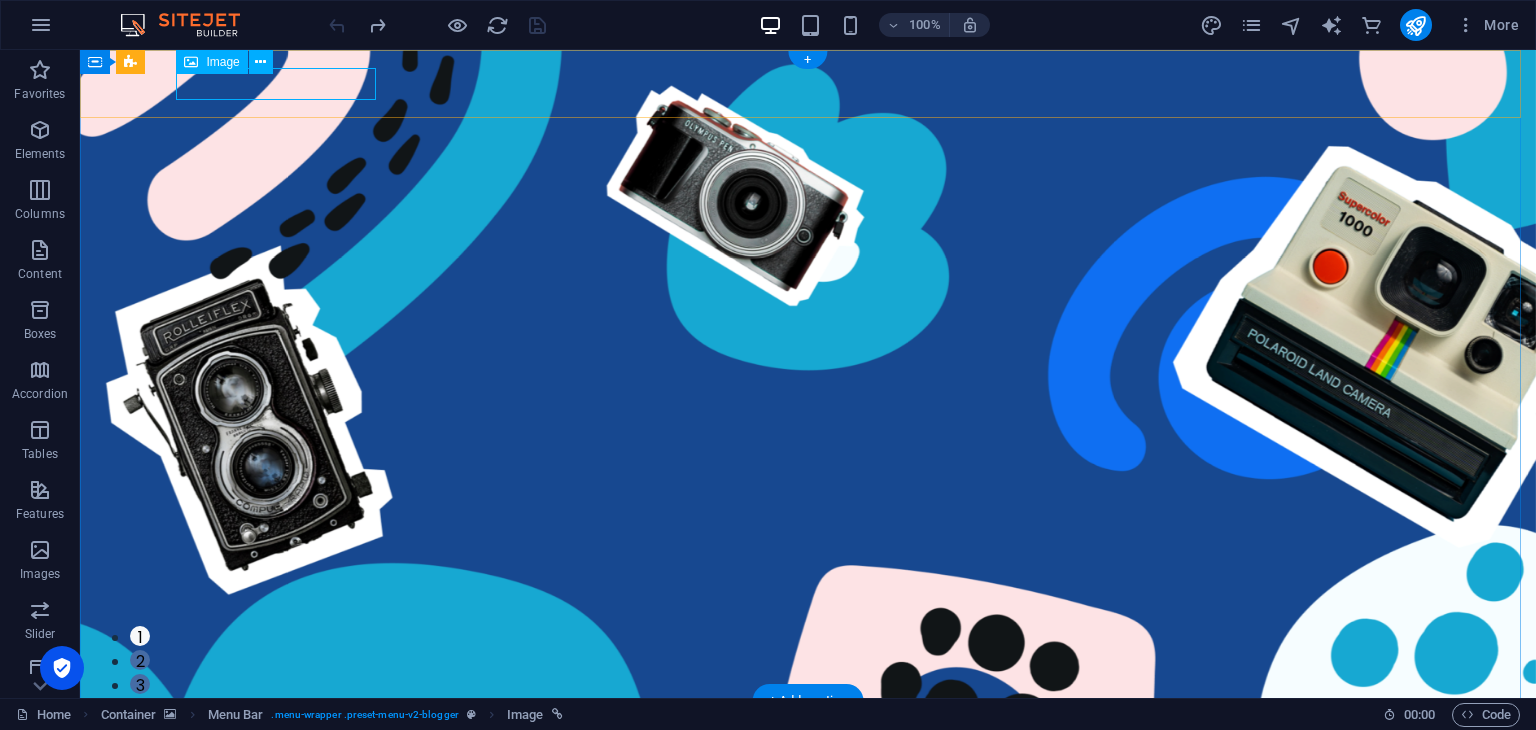click at bounding box center (808, 733) 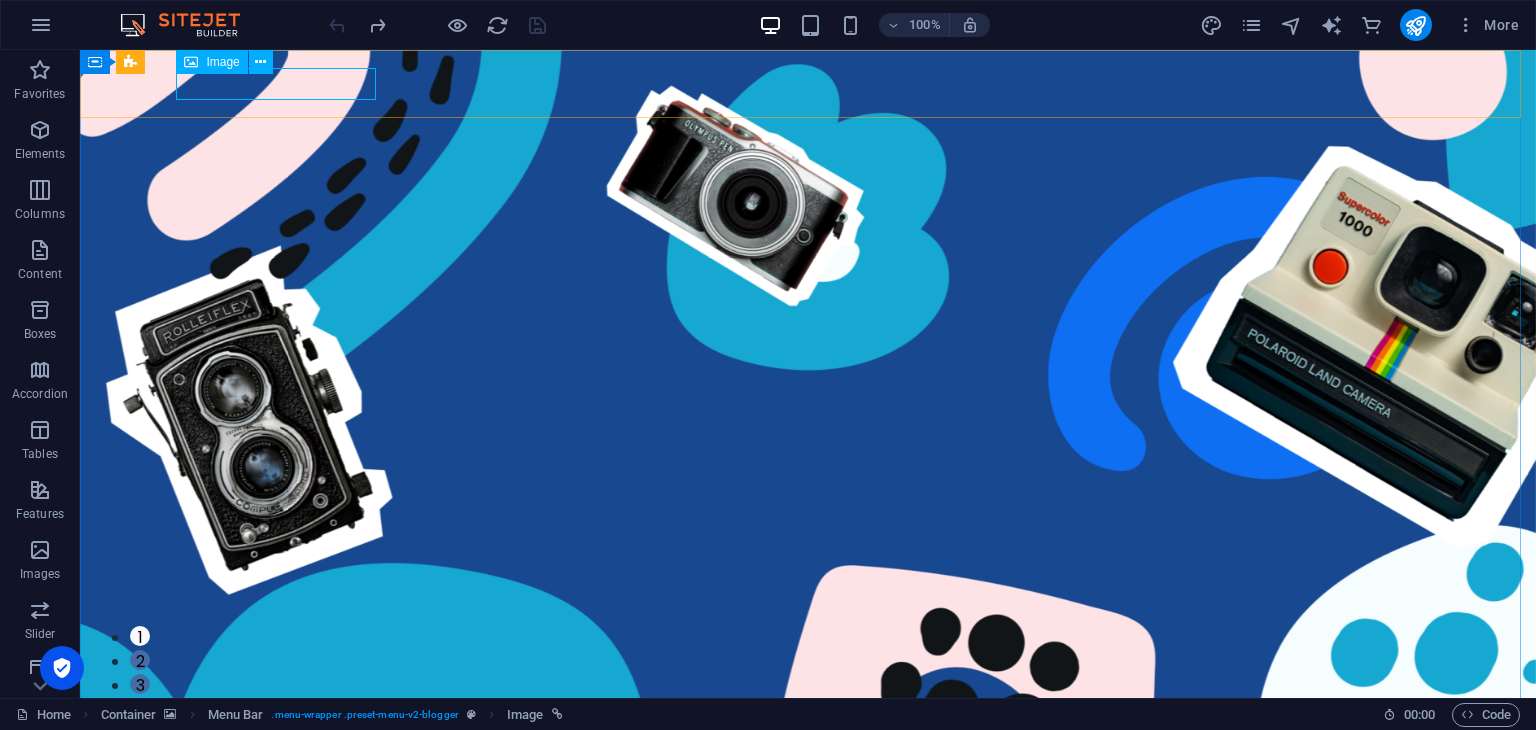 click at bounding box center (191, 62) 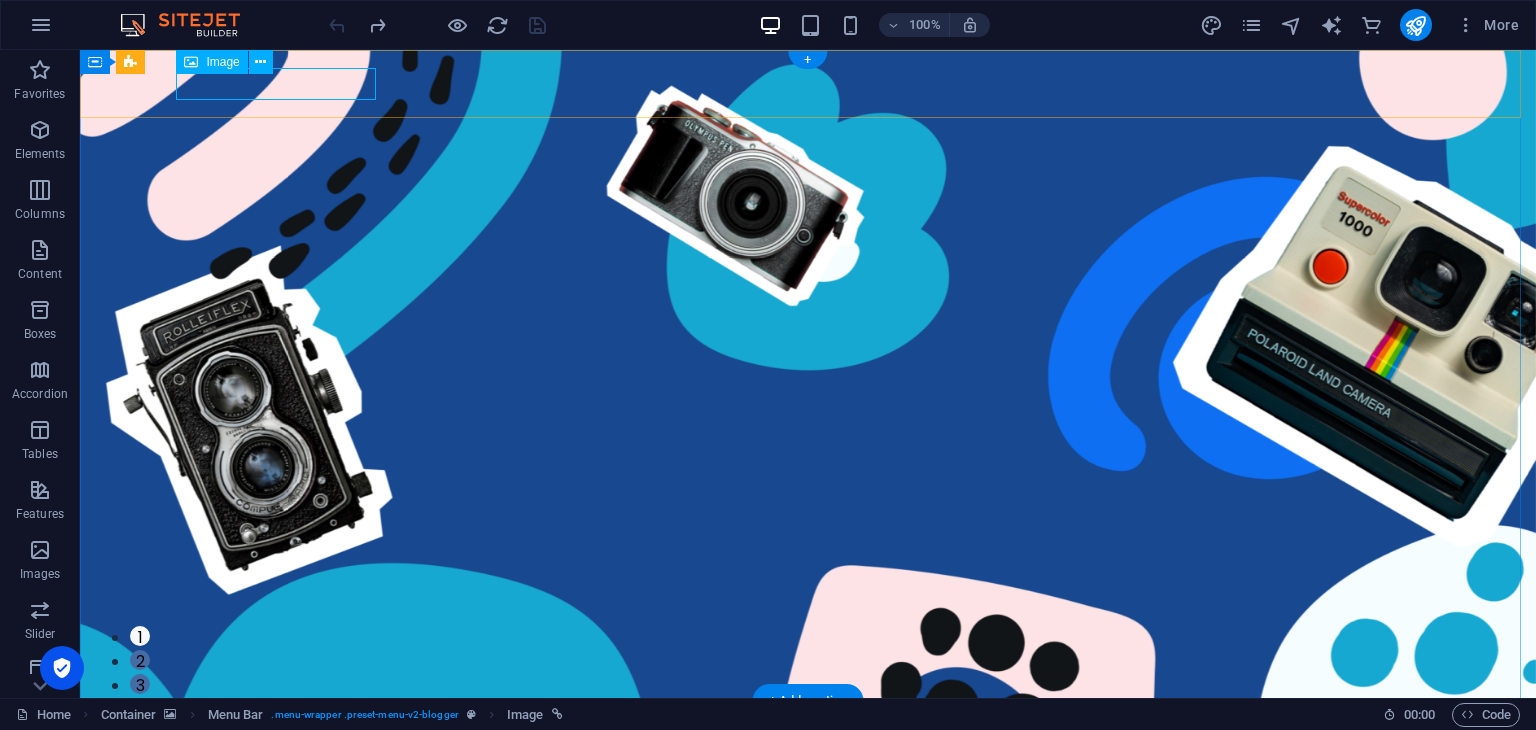 click at bounding box center [808, 733] 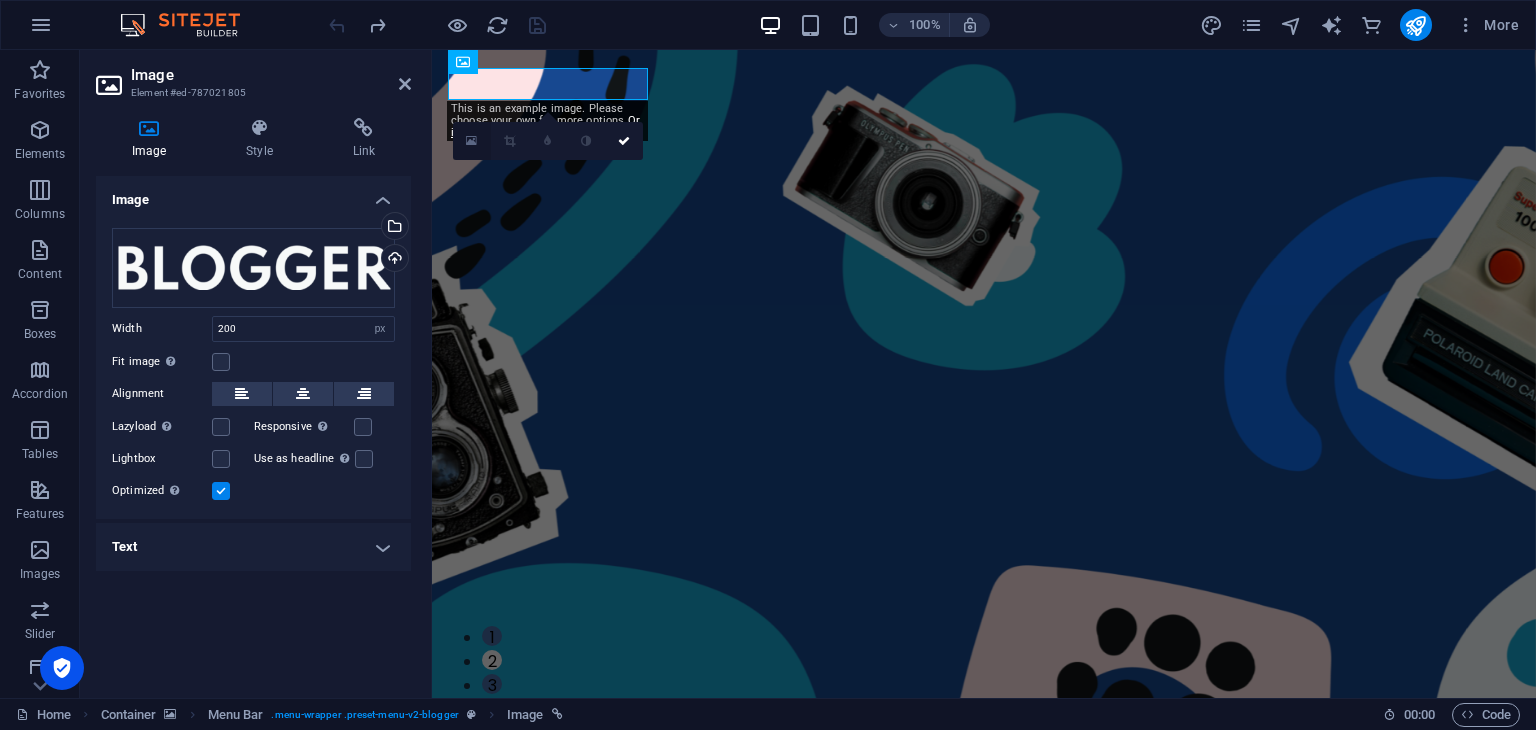click at bounding box center [472, 141] 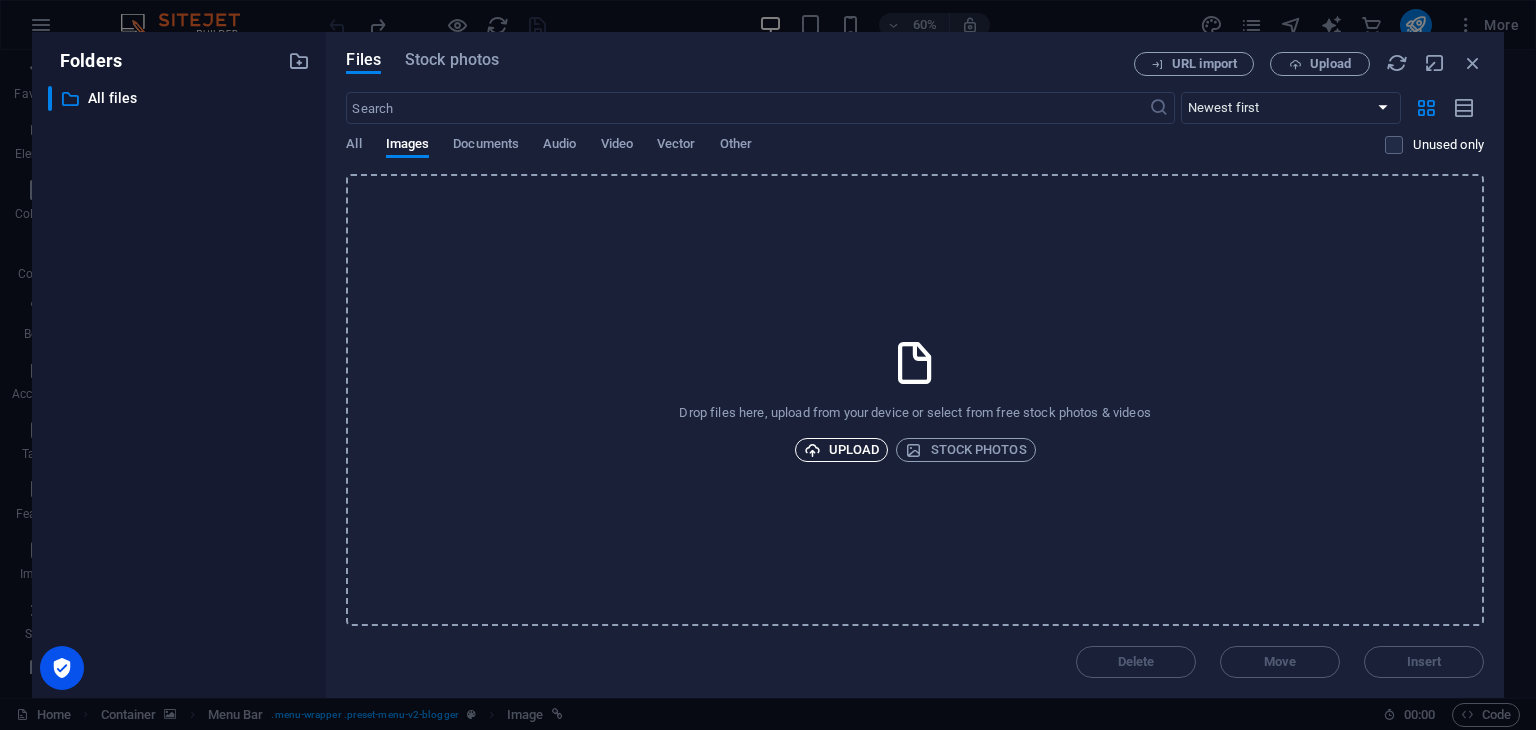 click at bounding box center (812, 450) 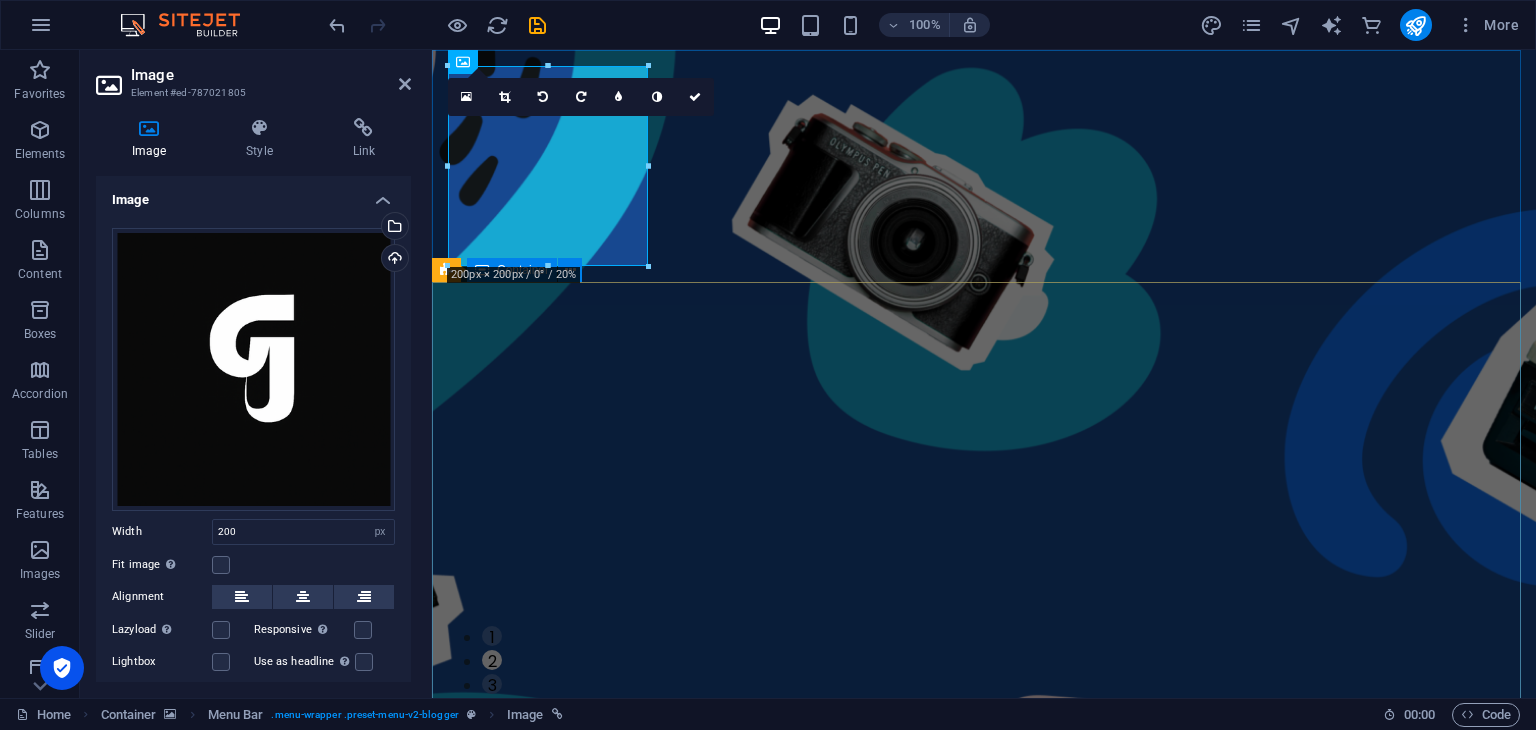 click on "TECHNOLOGY Use Technology to Live Healthier How [DATE] technology can improve your quality of life and when to be careful of technology usage ADVENTURE How to Find Sanctuary in Times of Chaos Proven methods to find breaks and quiet moments to recharge your batteries  in [DATE] stressful life. TRAVEL Ice Cream  Across the World A comprehensive - yet uncomplete - guide about the different types of ice cream that the world has to offer and where to find the best ice cream TECHNOLOGY Use Technology to Live Healthier How [DATE] technology can improve your quality of life and when to be careful of technology usage ADVENTURE How to Find Sanctuary in Times of Chaos Proven methods to find breaks and quiet moments to recharge your batteries  in [DATE] stressful life. 1 2 3" at bounding box center [984, 1544] 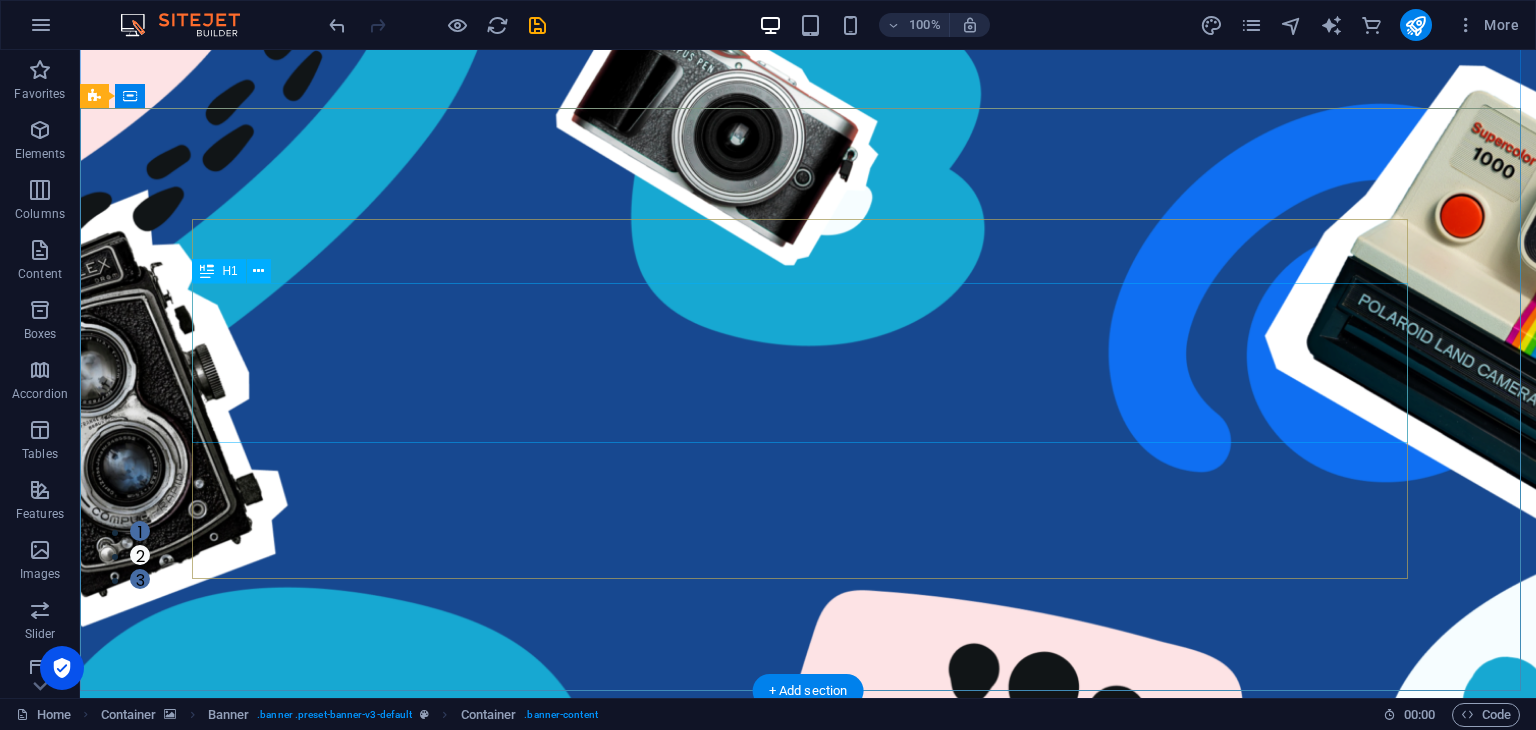 scroll, scrollTop: 0, scrollLeft: 0, axis: both 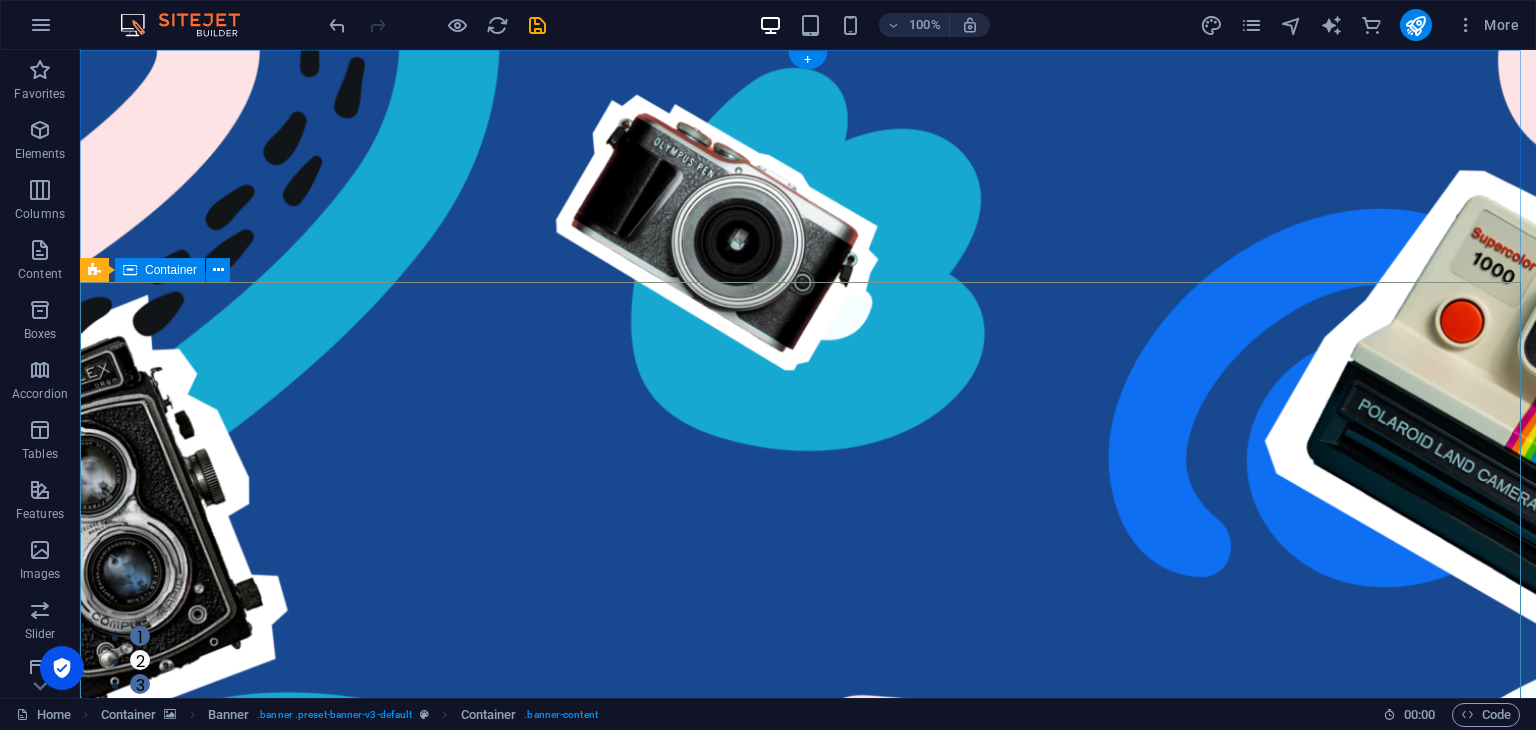 click on "TECHNOLOGY Use Technology to Live Healthier How [DATE] technology can improve your quality of life and when to be careful of technology usage ADVENTURE How to Find Sanctuary in Times of Chaos Proven methods to find breaks and quiet moments to recharge your batteries  in [DATE] stressful life. TRAVEL Ice Cream  Across the World A comprehensive - yet uncomplete - guide about the different types of ice cream that the world has to offer and where to find the best ice cream TECHNOLOGY Use Technology to Live Healthier How [DATE] technology can improve your quality of life and when to be careful of technology usage ADVENTURE How to Find Sanctuary in Times of Chaos Proven methods to find breaks and quiet moments to recharge your batteries  in [DATE] stressful life. 1 2 3" at bounding box center (808, 1544) 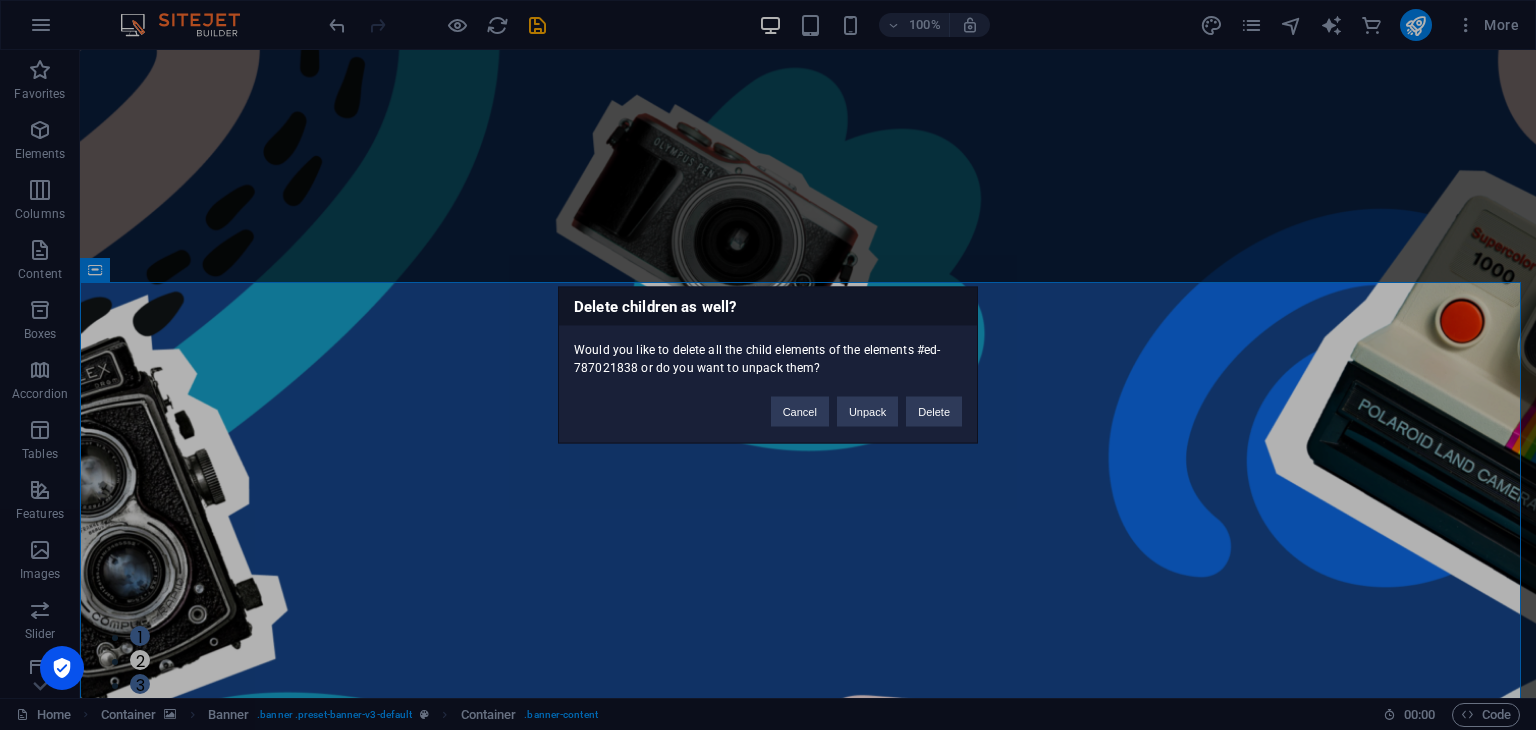 type 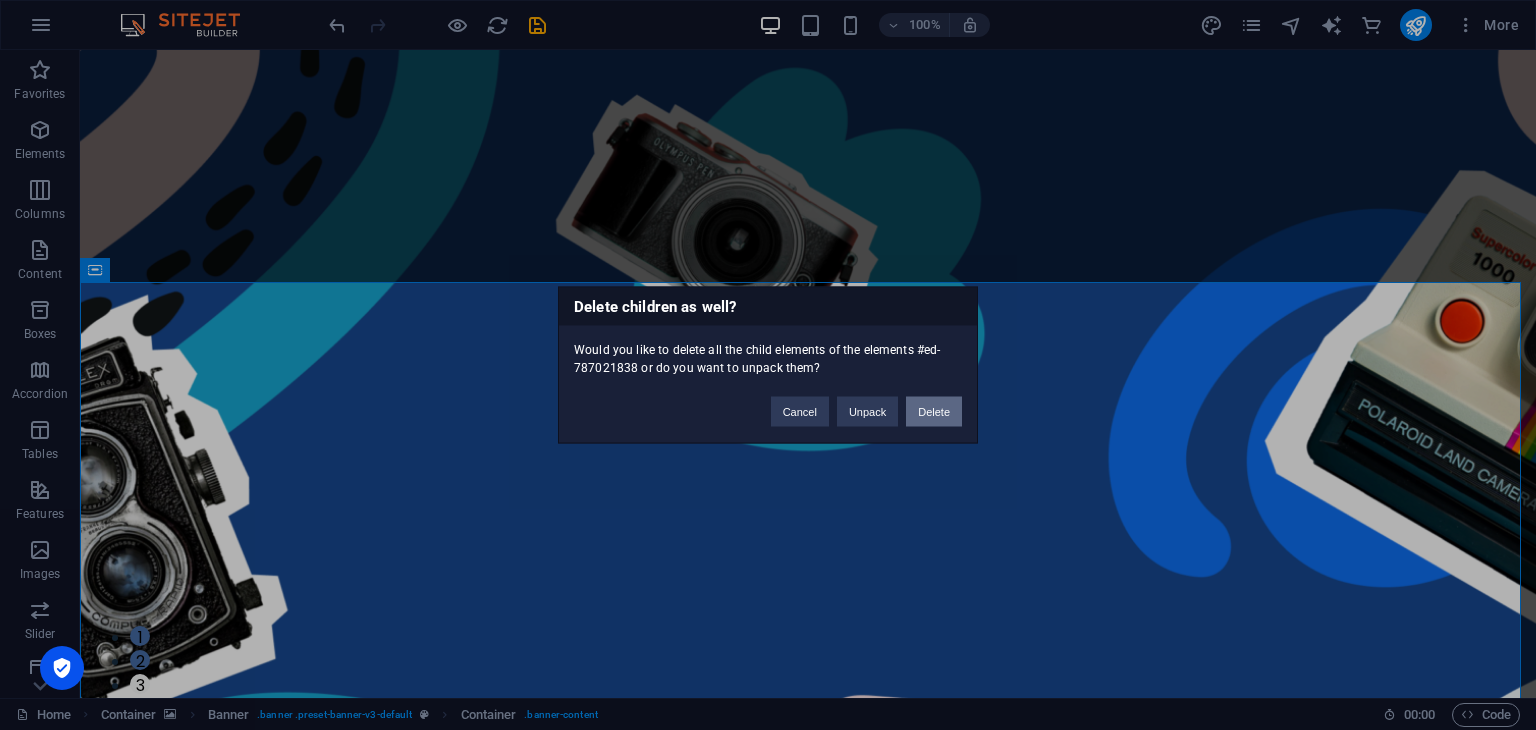 click on "Delete" at bounding box center (934, 412) 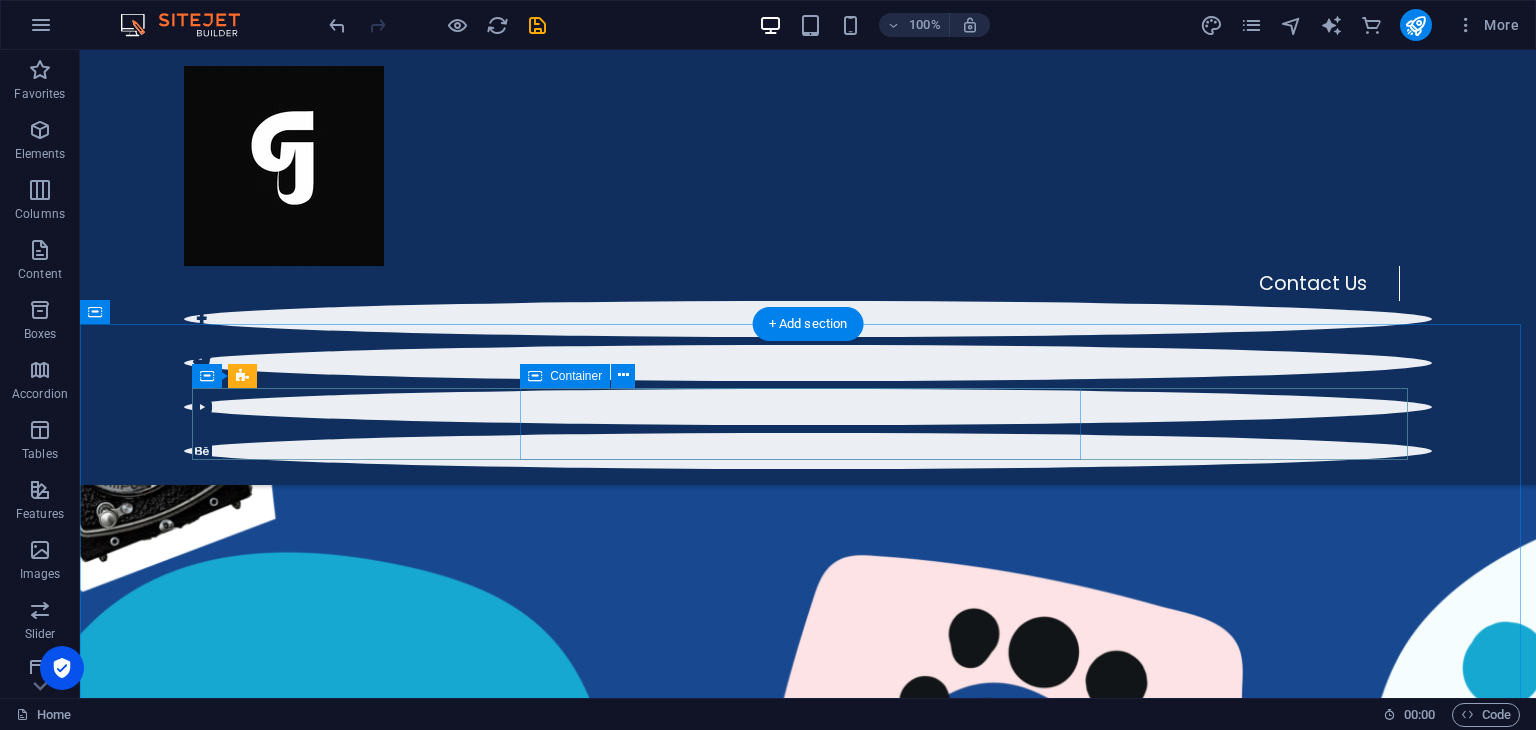 scroll, scrollTop: 0, scrollLeft: 0, axis: both 